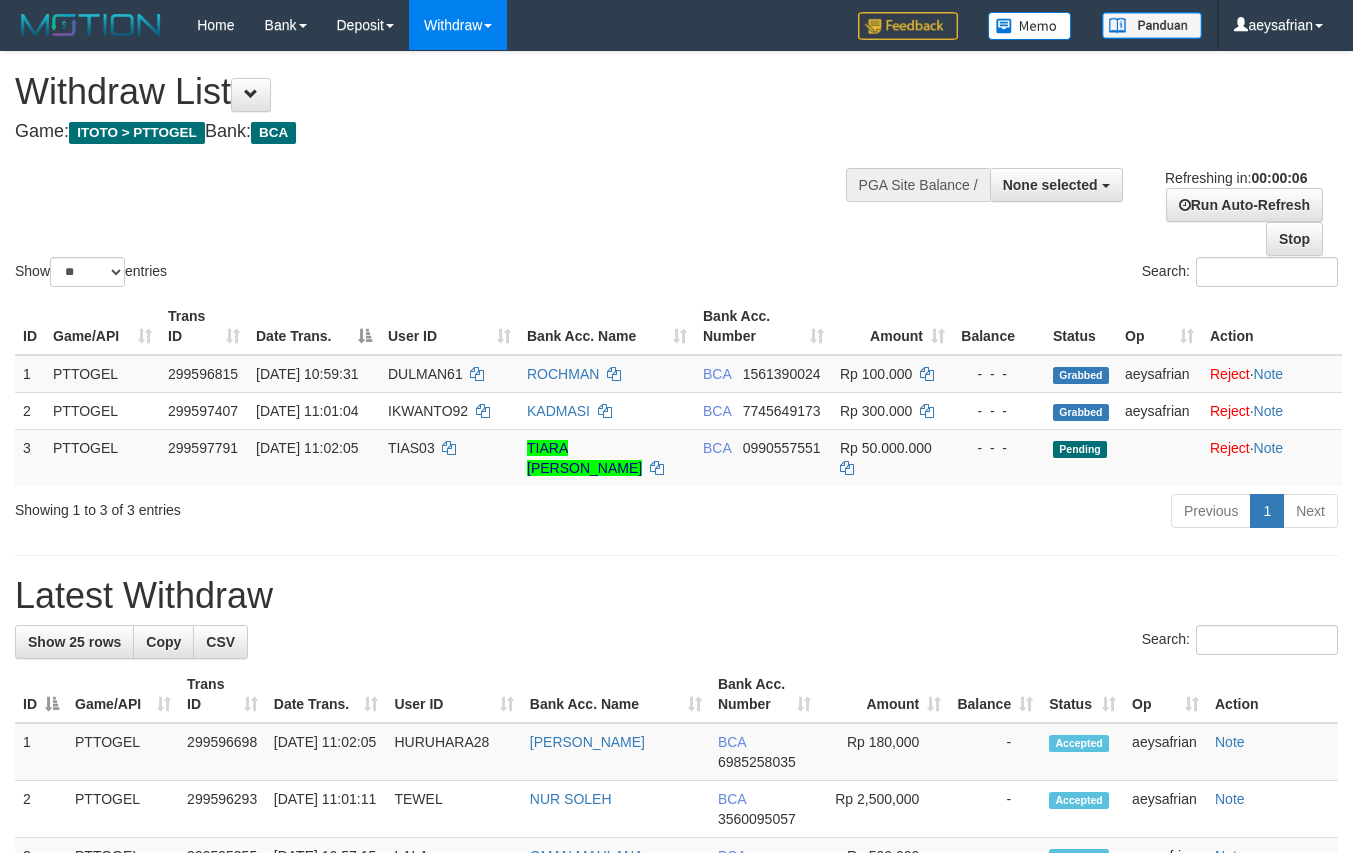 select 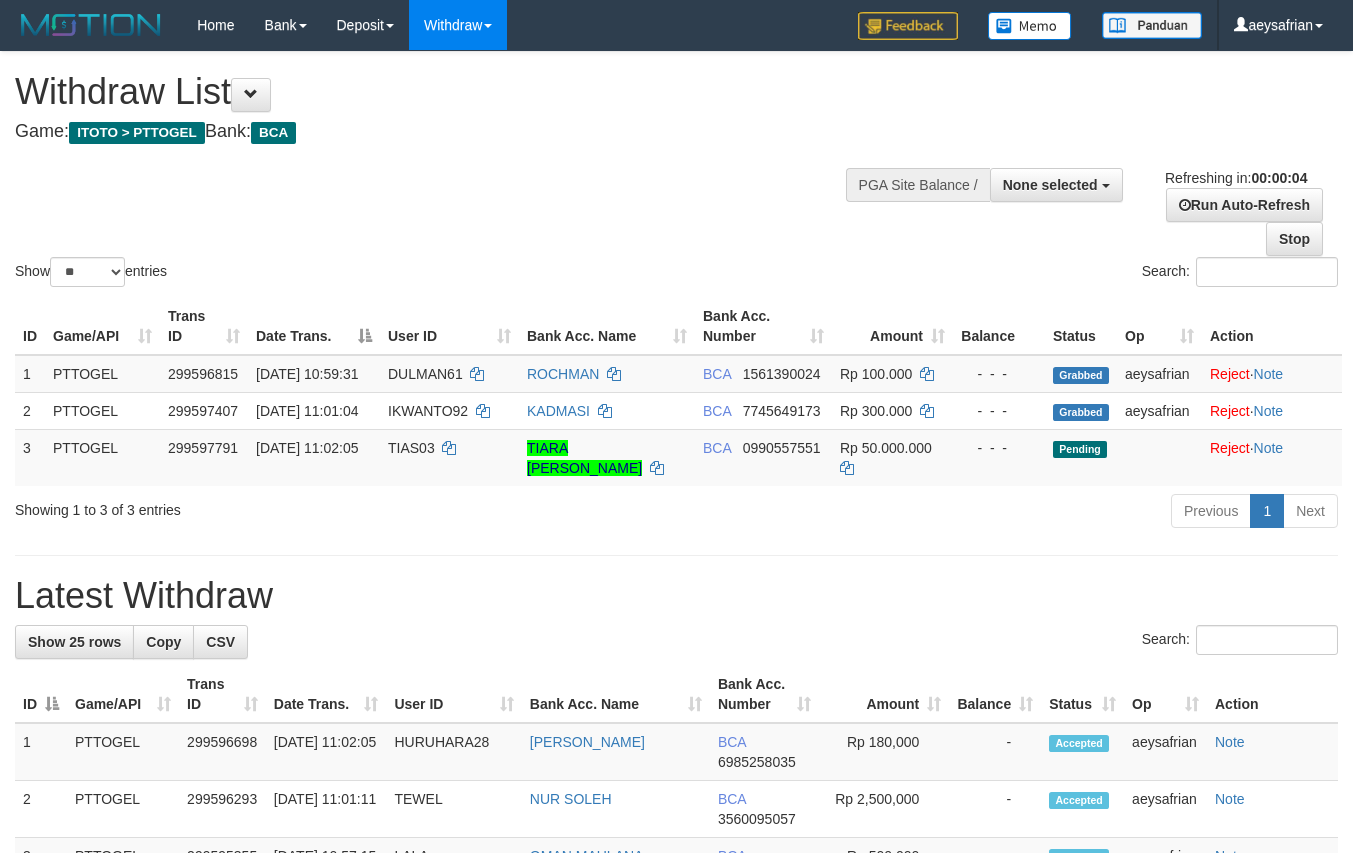 scroll, scrollTop: 0, scrollLeft: 0, axis: both 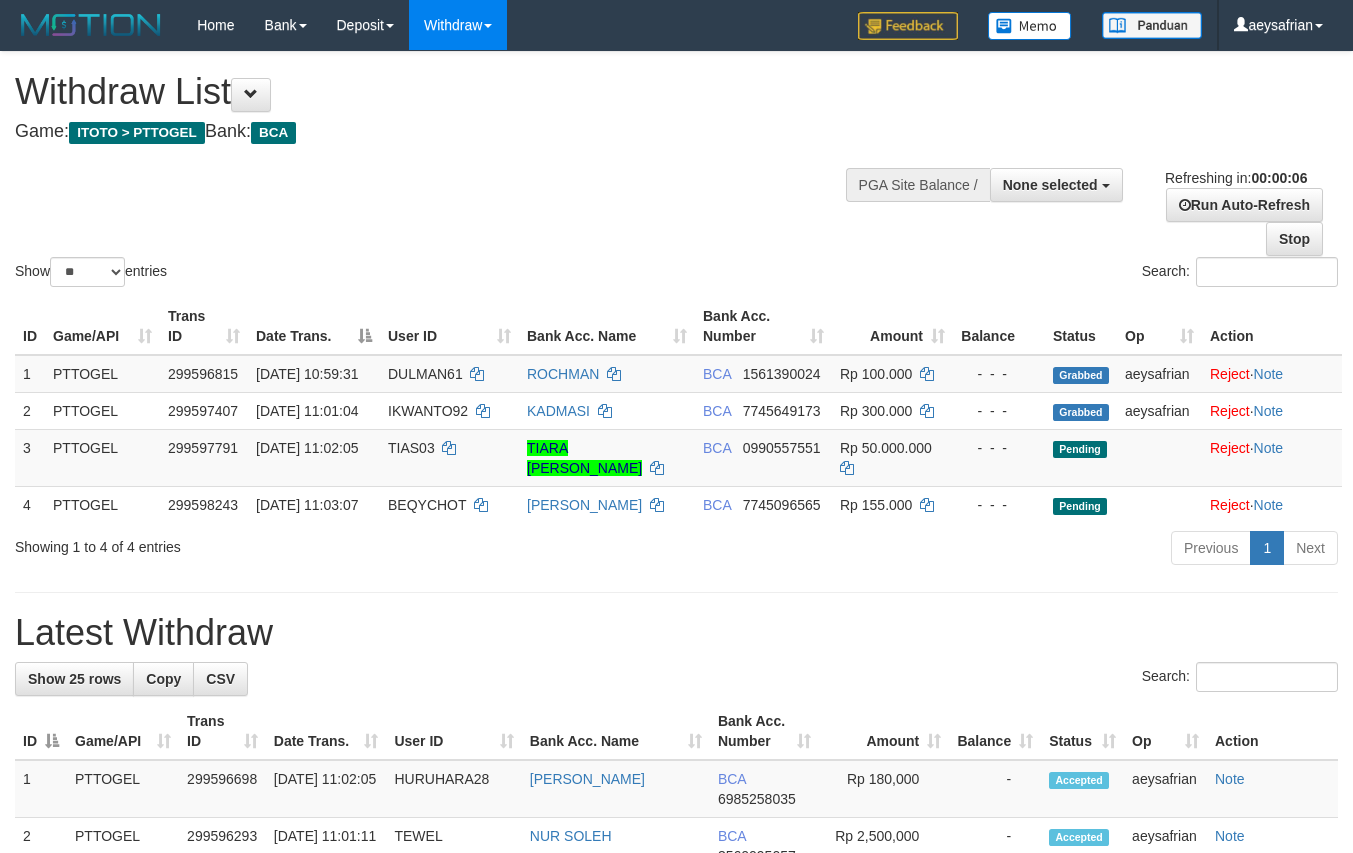 select 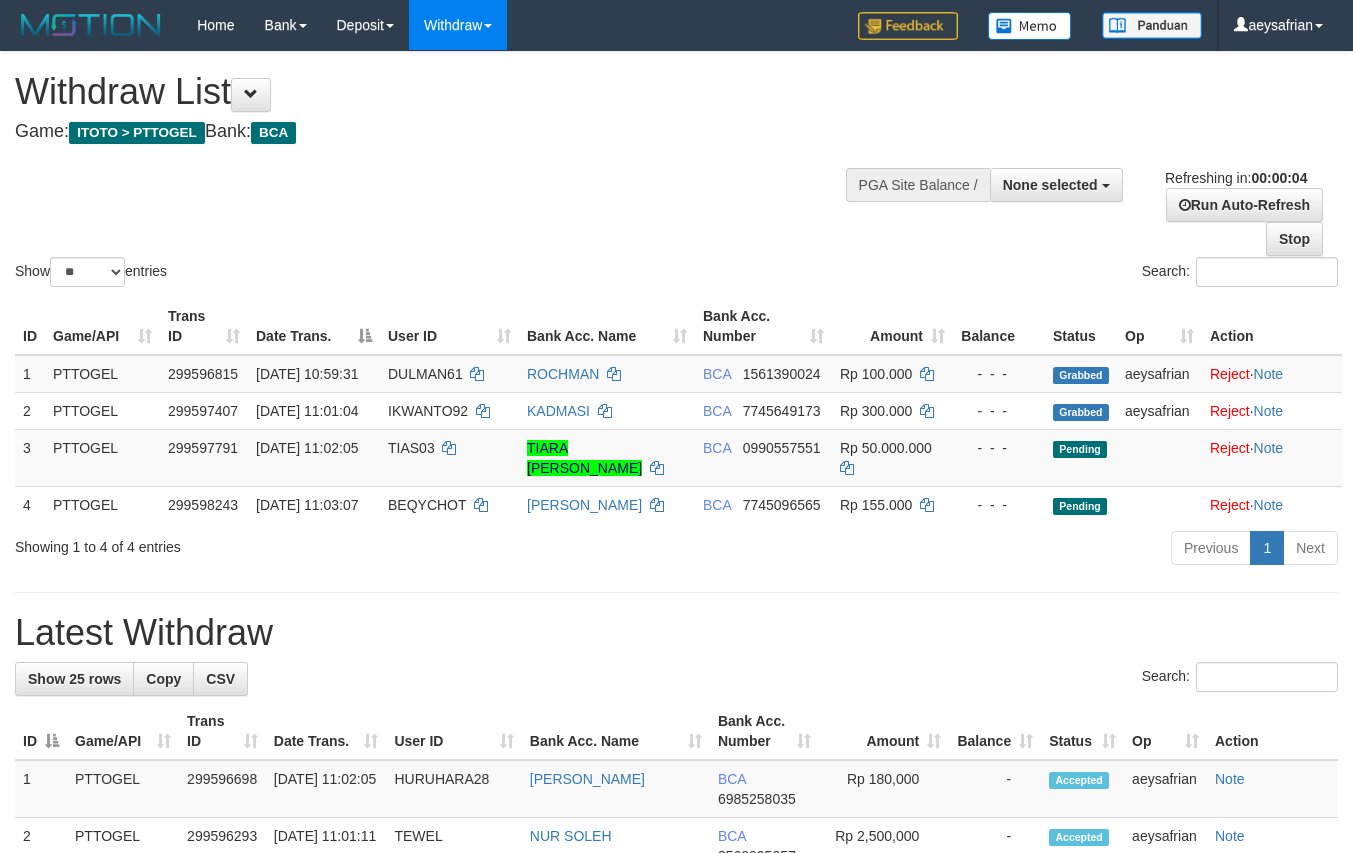 scroll, scrollTop: 0, scrollLeft: 0, axis: both 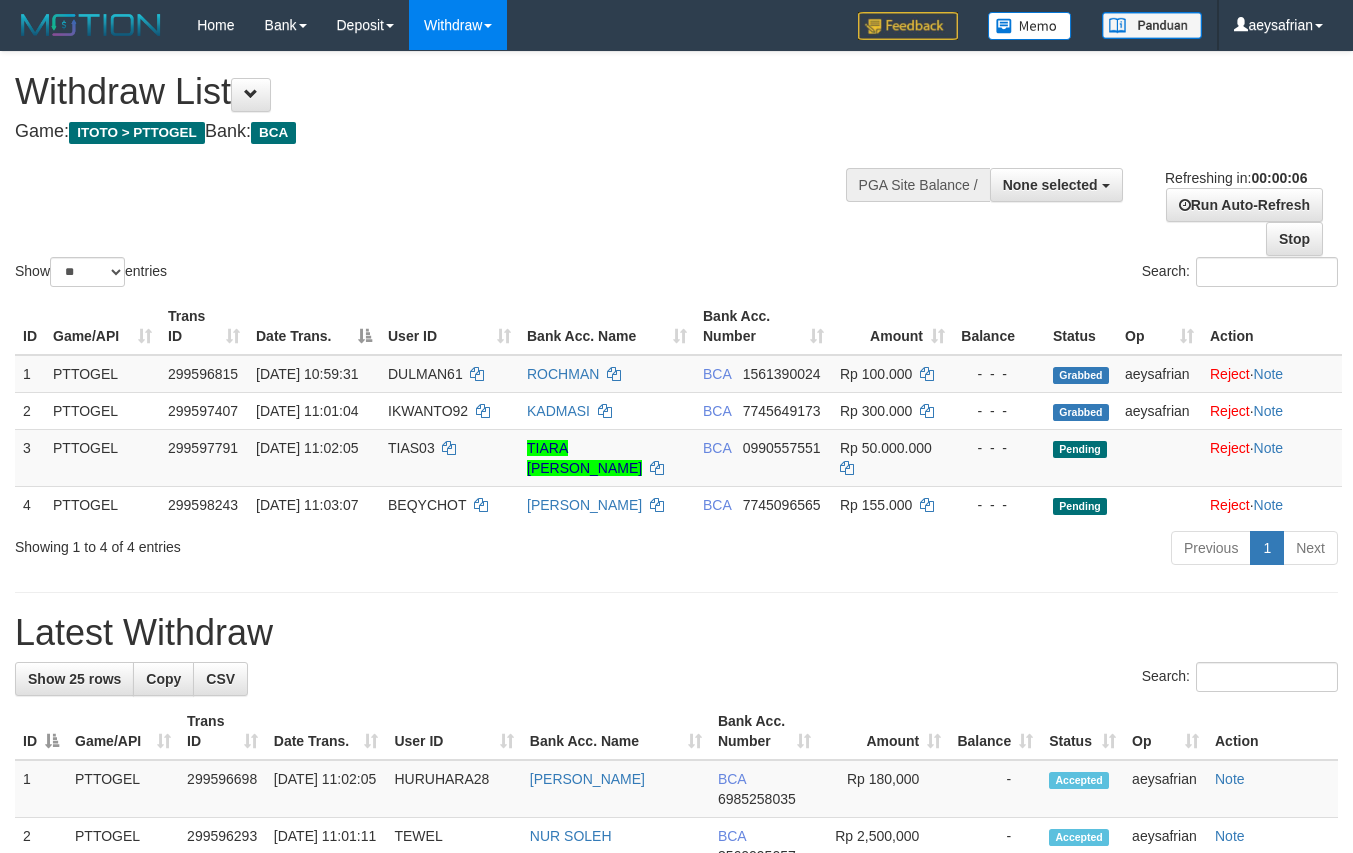 select 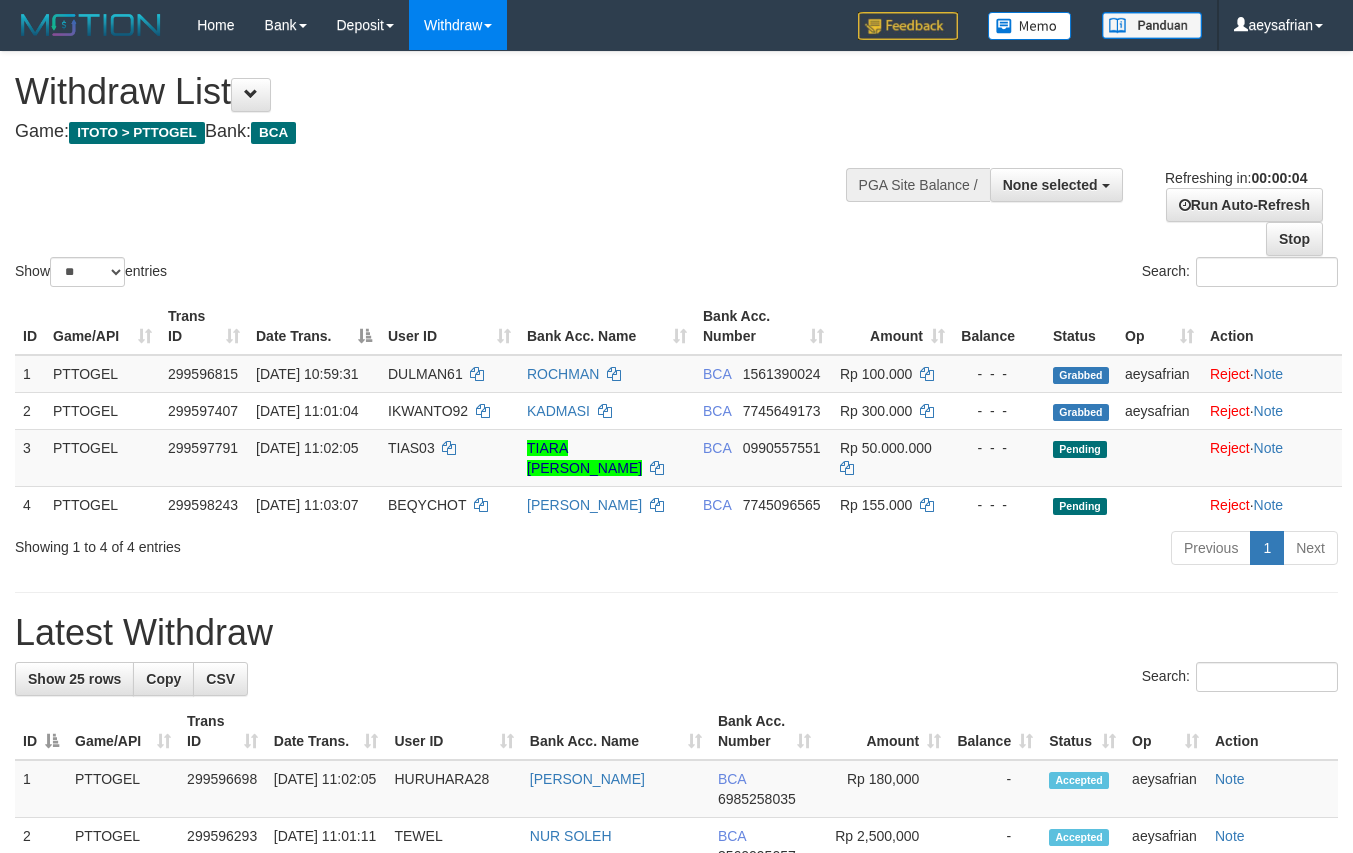 scroll, scrollTop: 0, scrollLeft: 0, axis: both 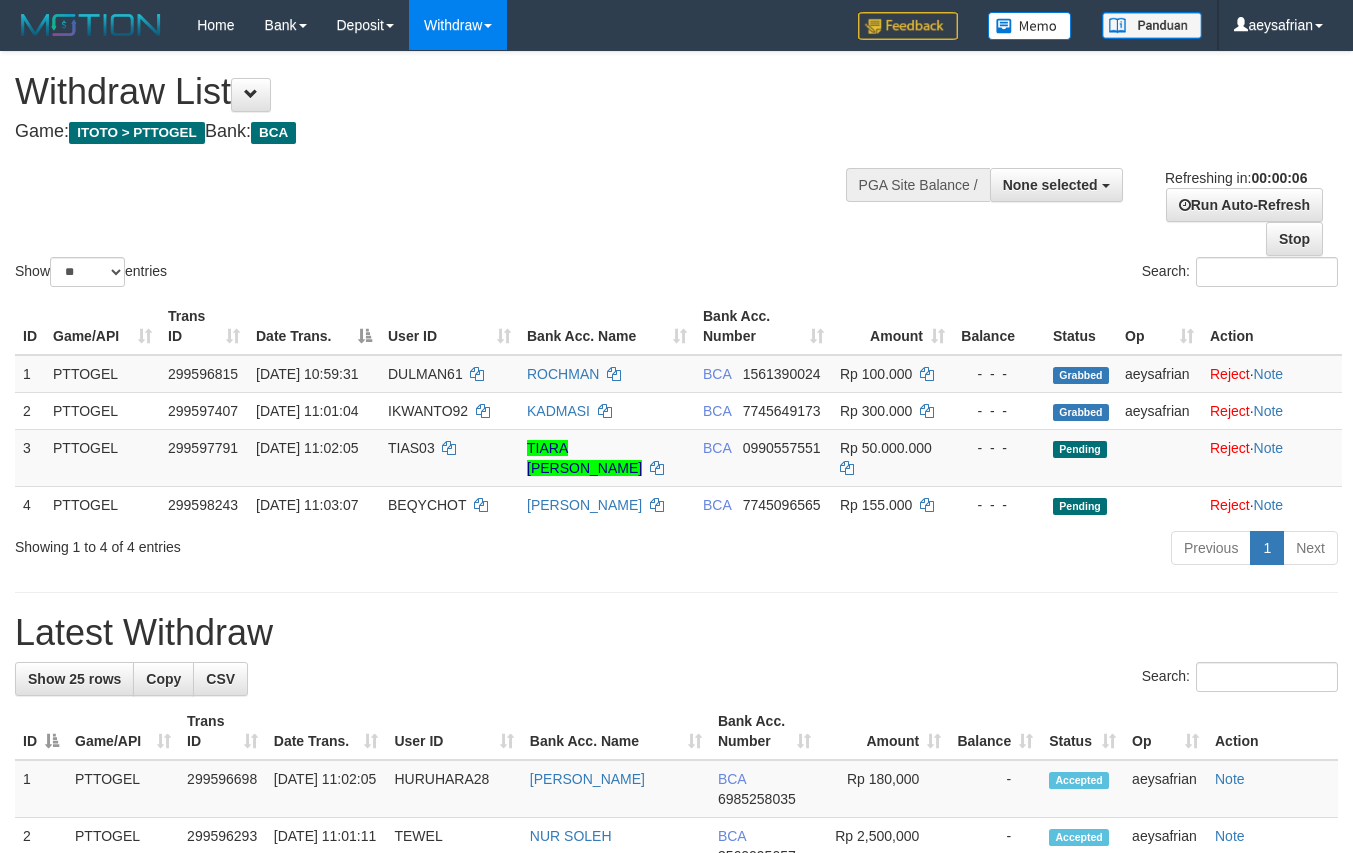 select 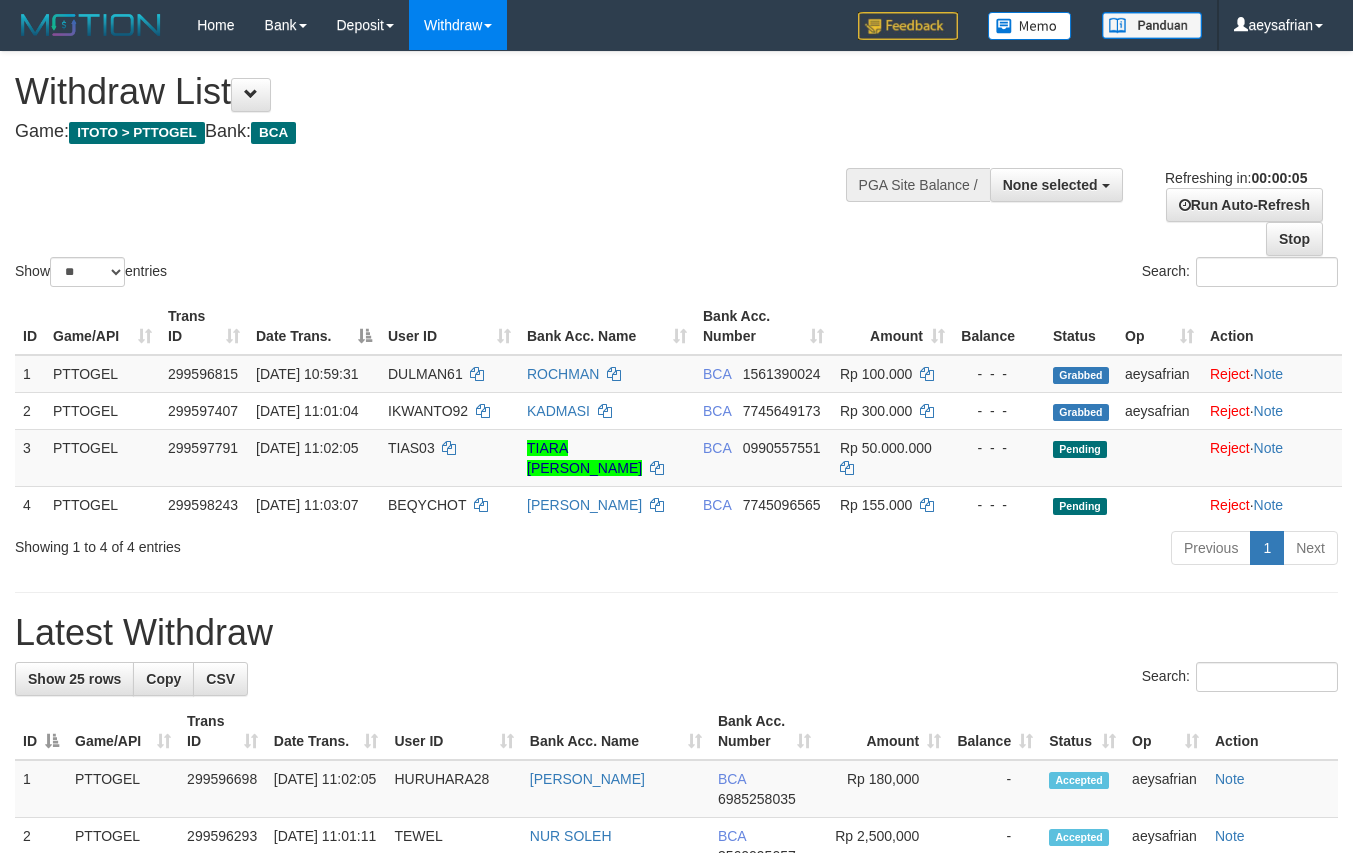 scroll, scrollTop: 0, scrollLeft: 0, axis: both 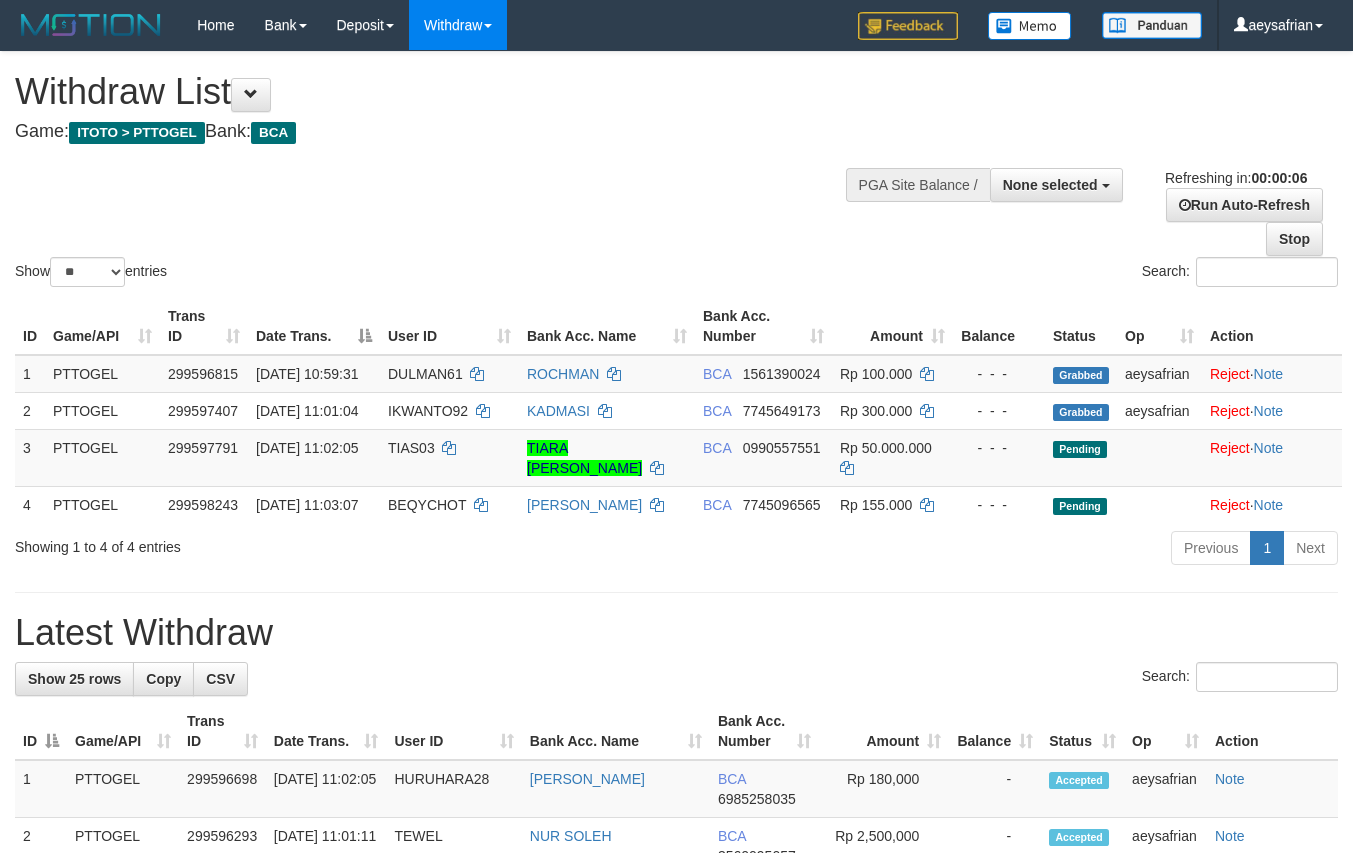 select 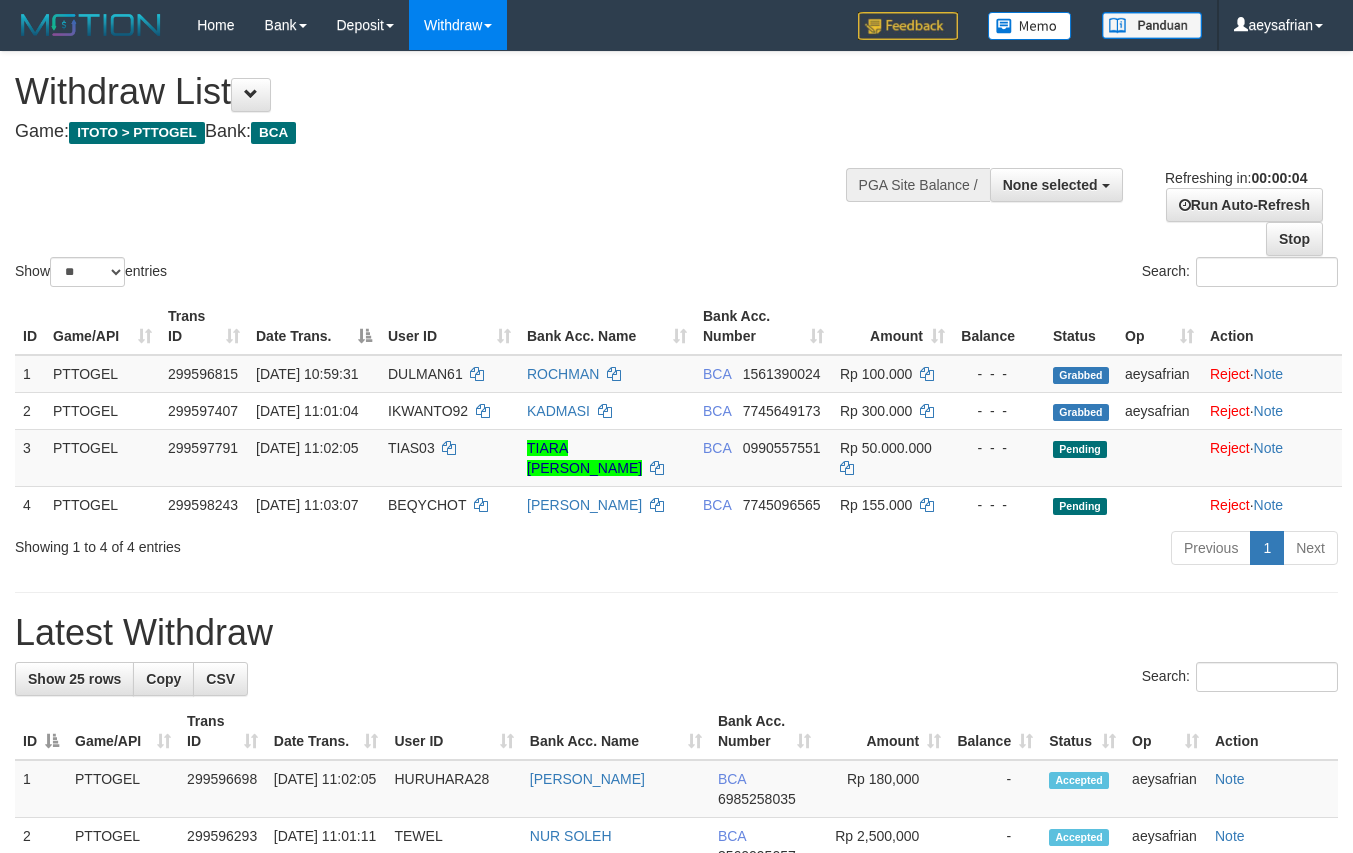 scroll, scrollTop: 0, scrollLeft: 0, axis: both 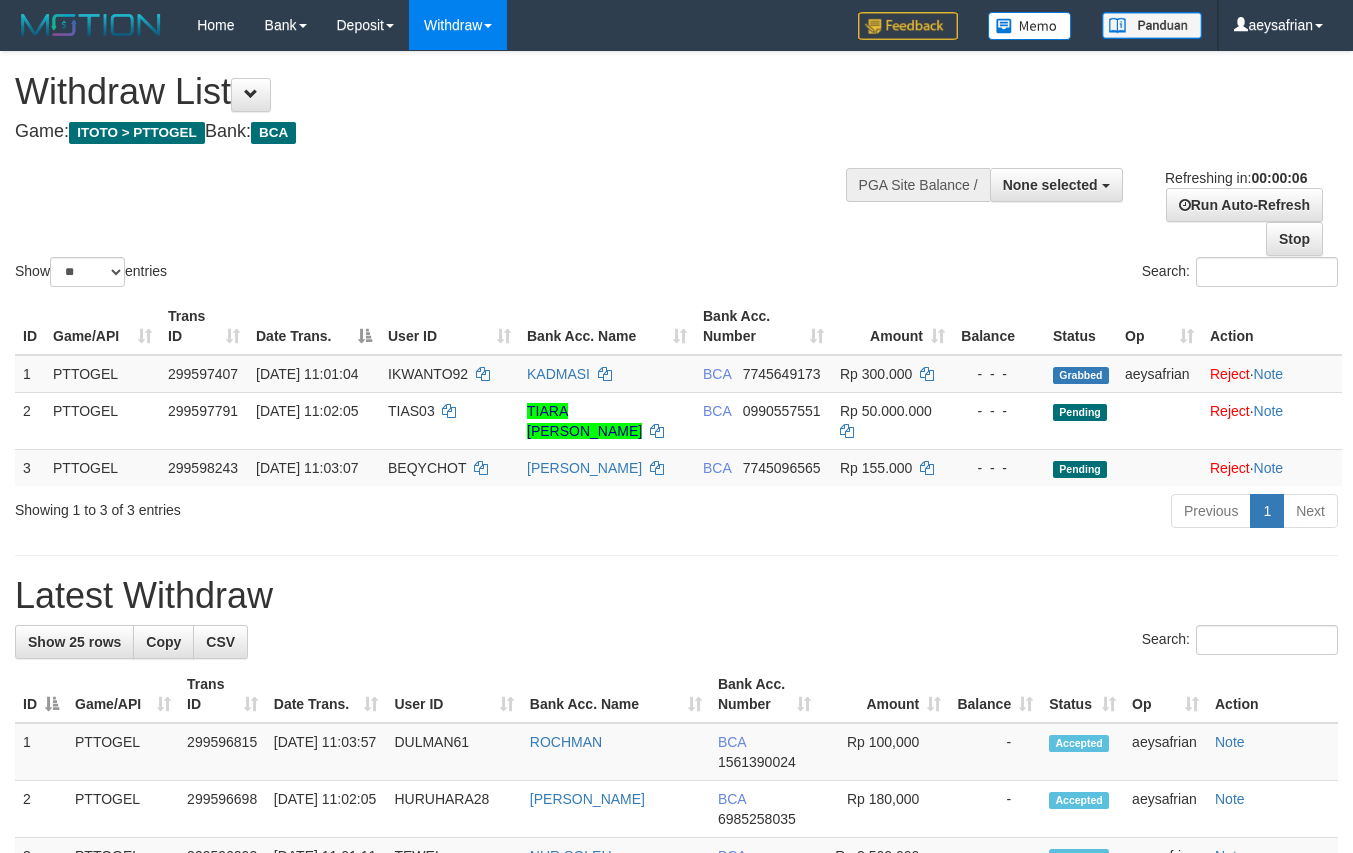 select 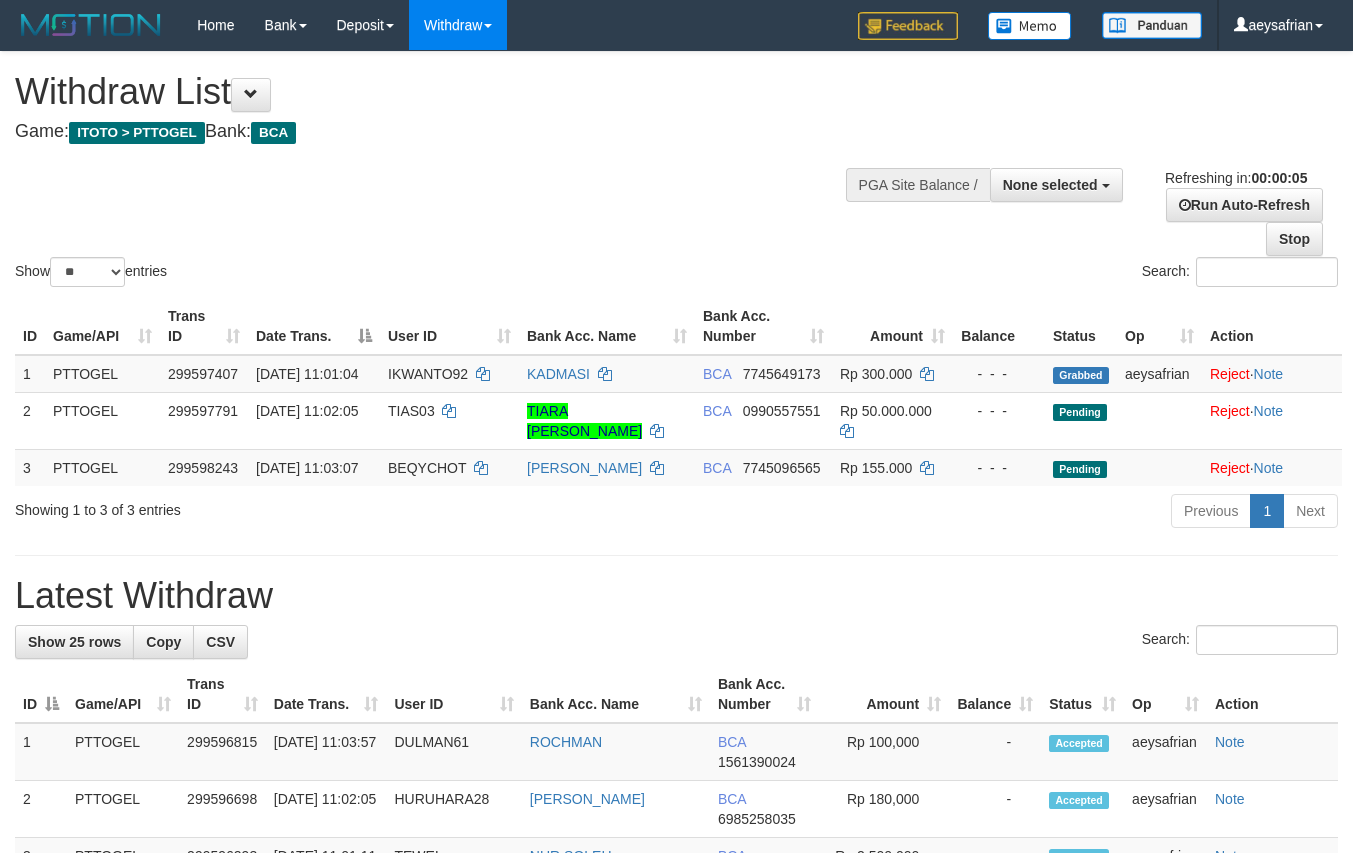 scroll, scrollTop: 0, scrollLeft: 0, axis: both 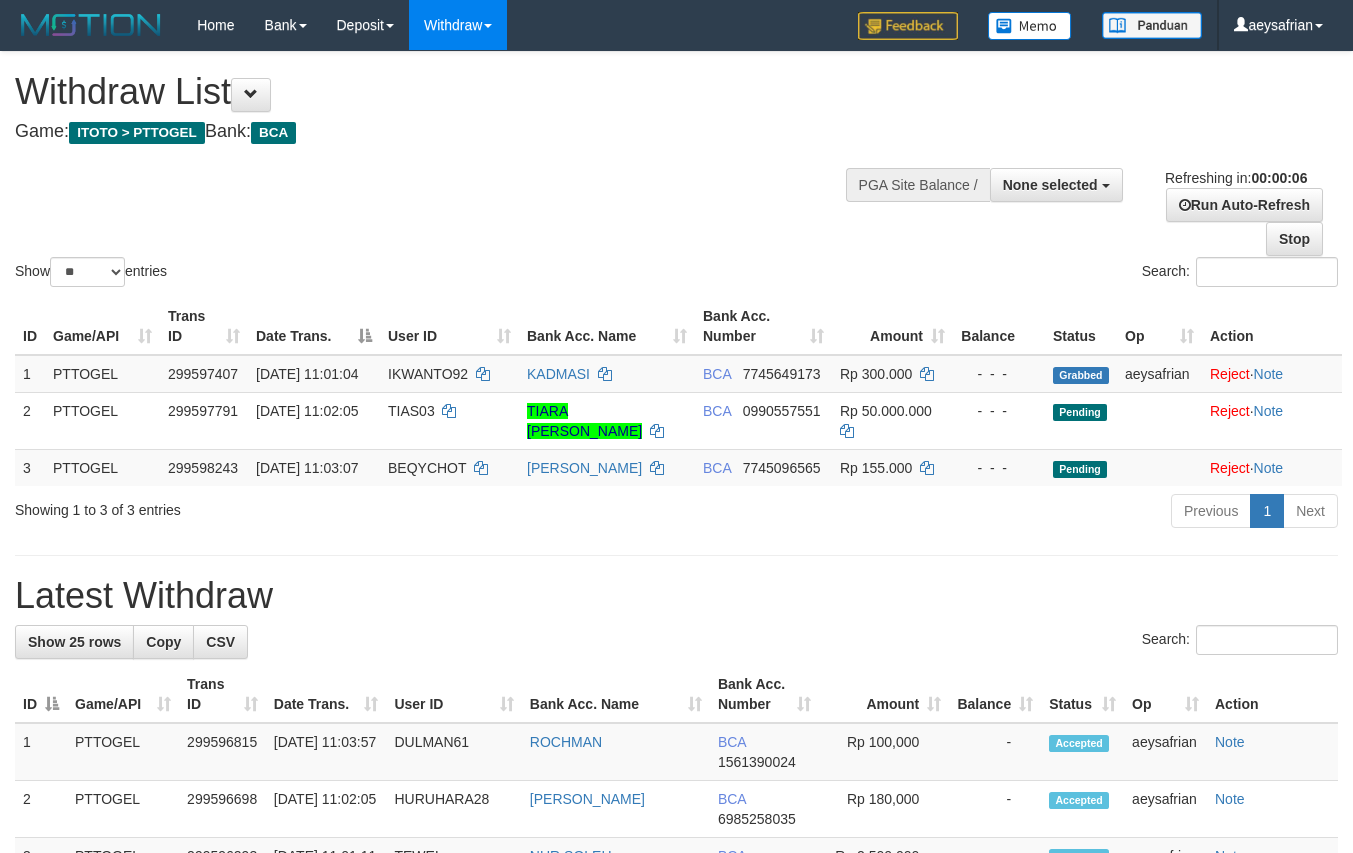 select 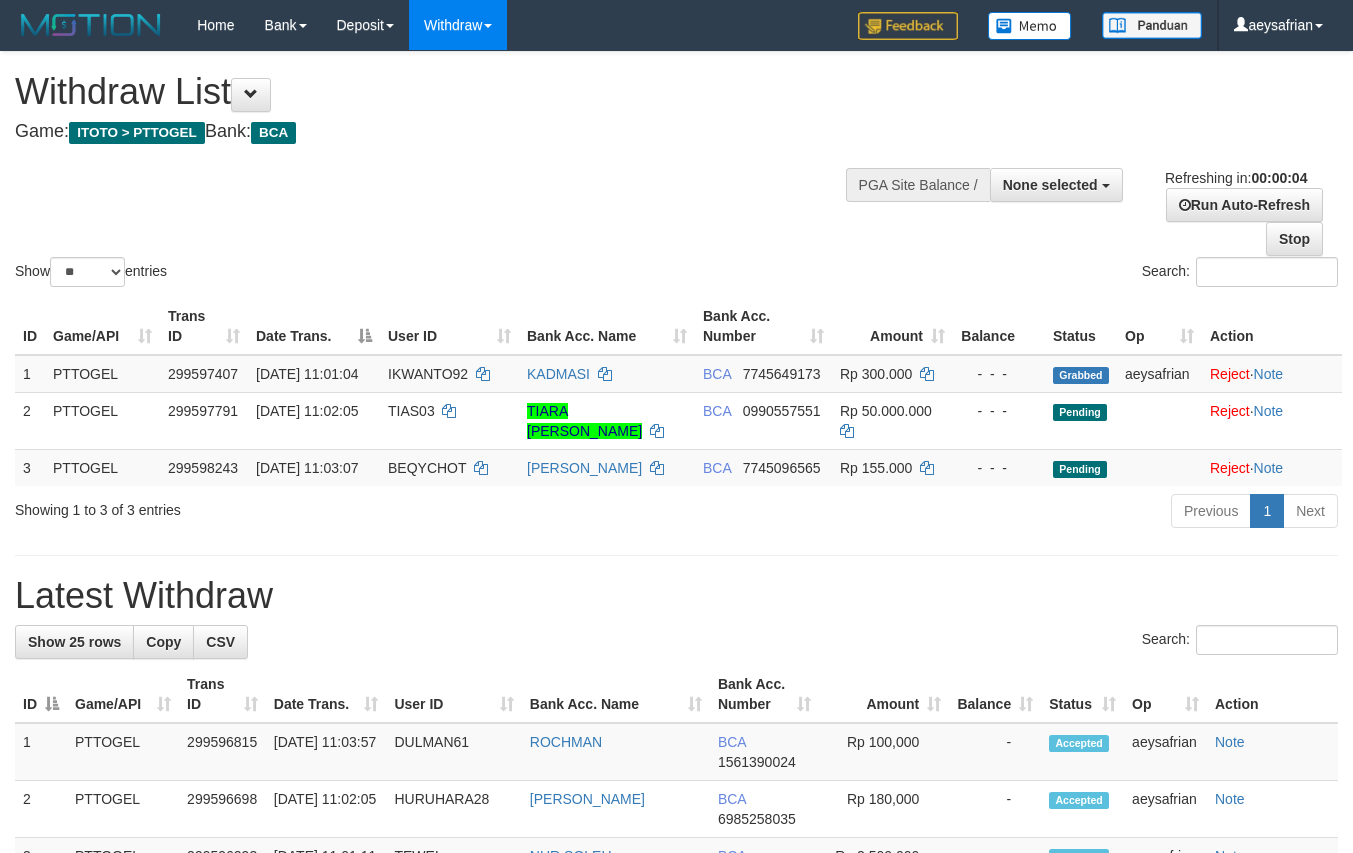 scroll, scrollTop: 0, scrollLeft: 0, axis: both 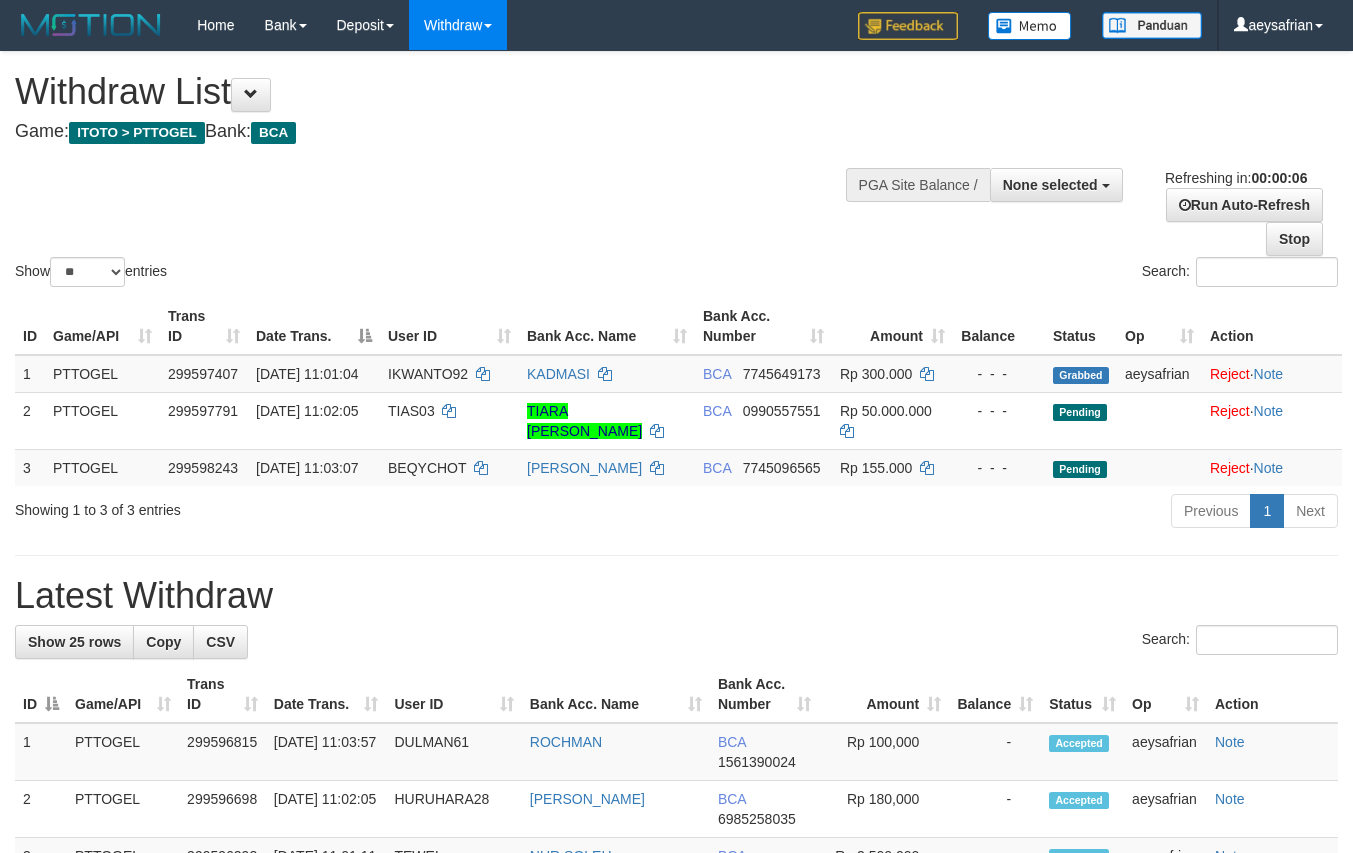 select 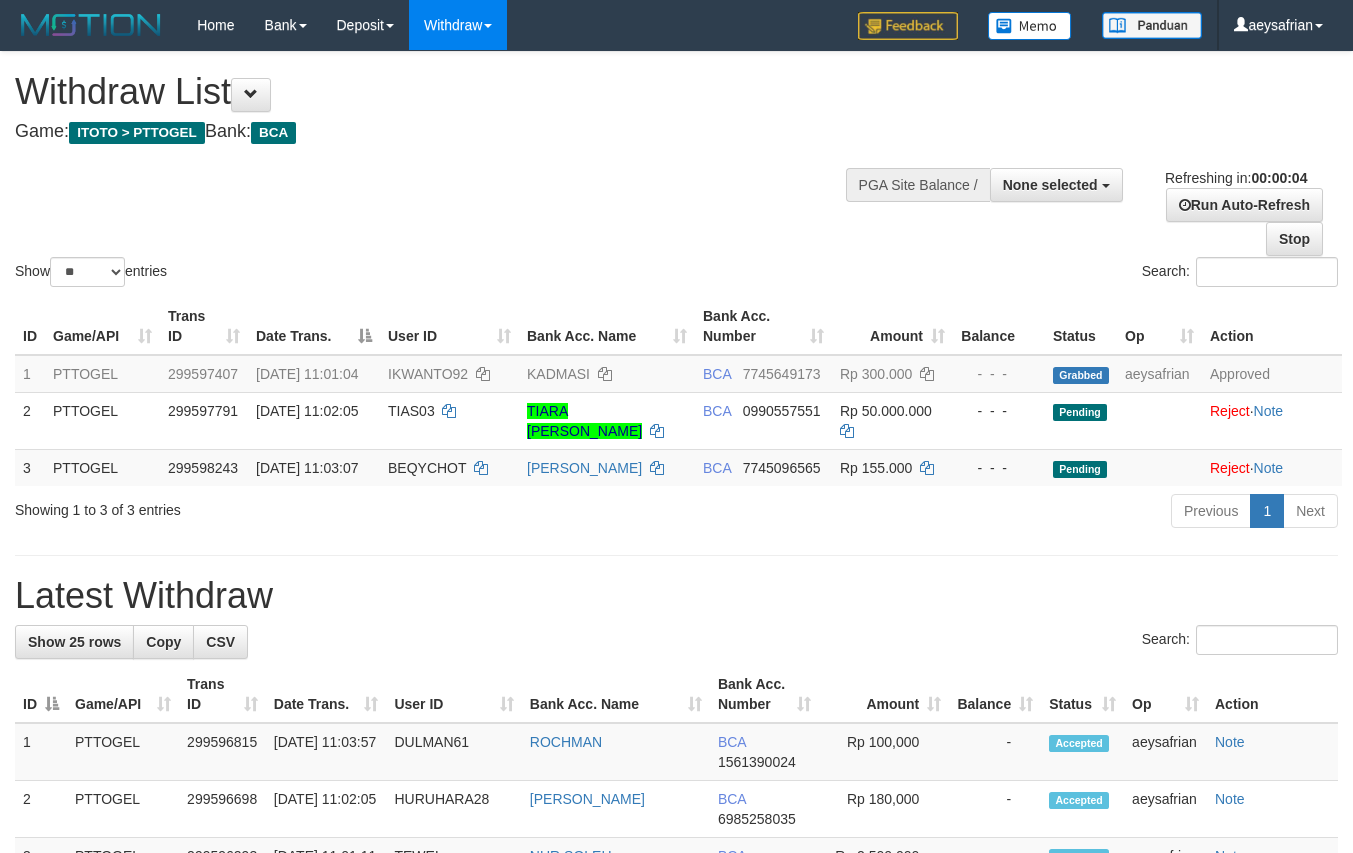 scroll, scrollTop: 0, scrollLeft: 0, axis: both 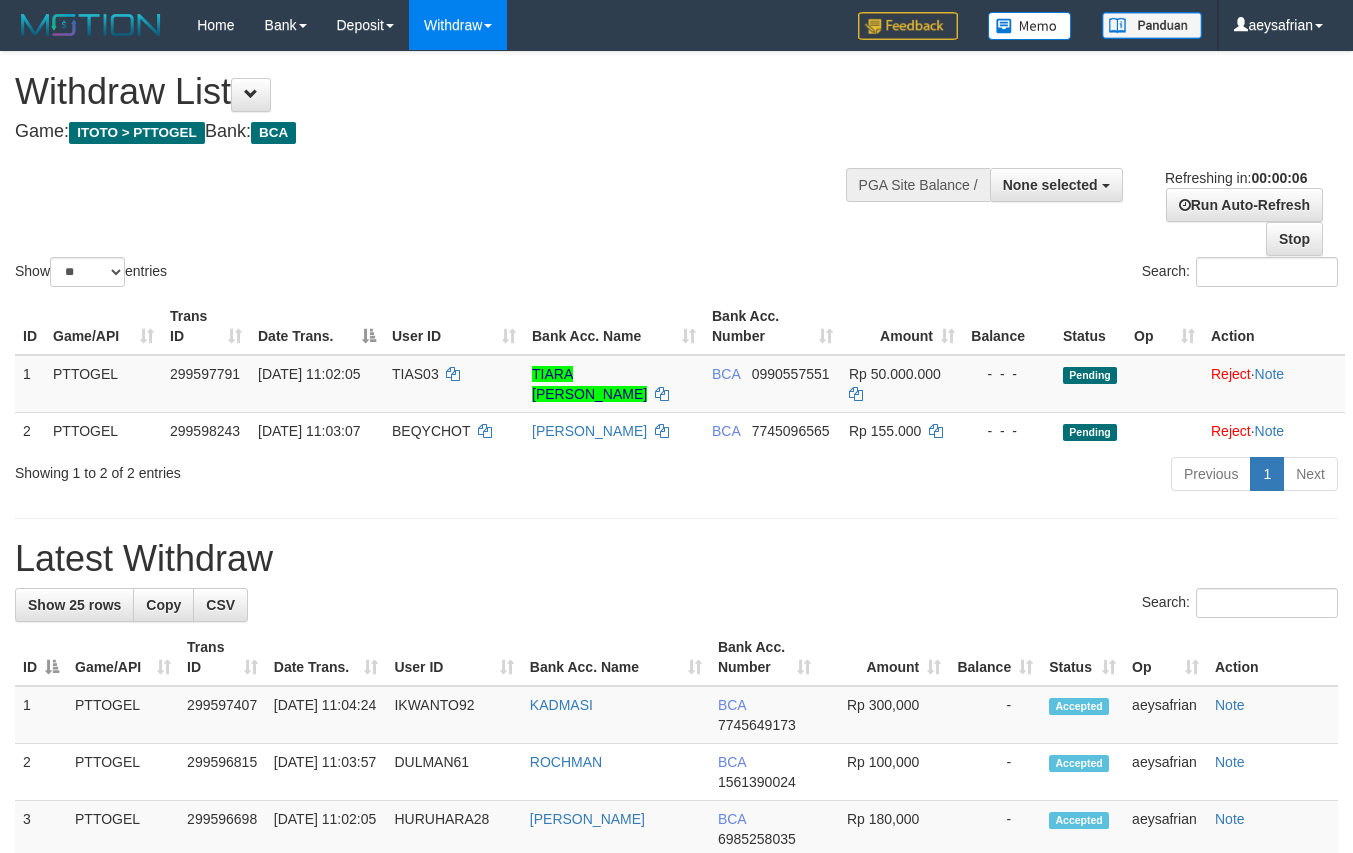 select 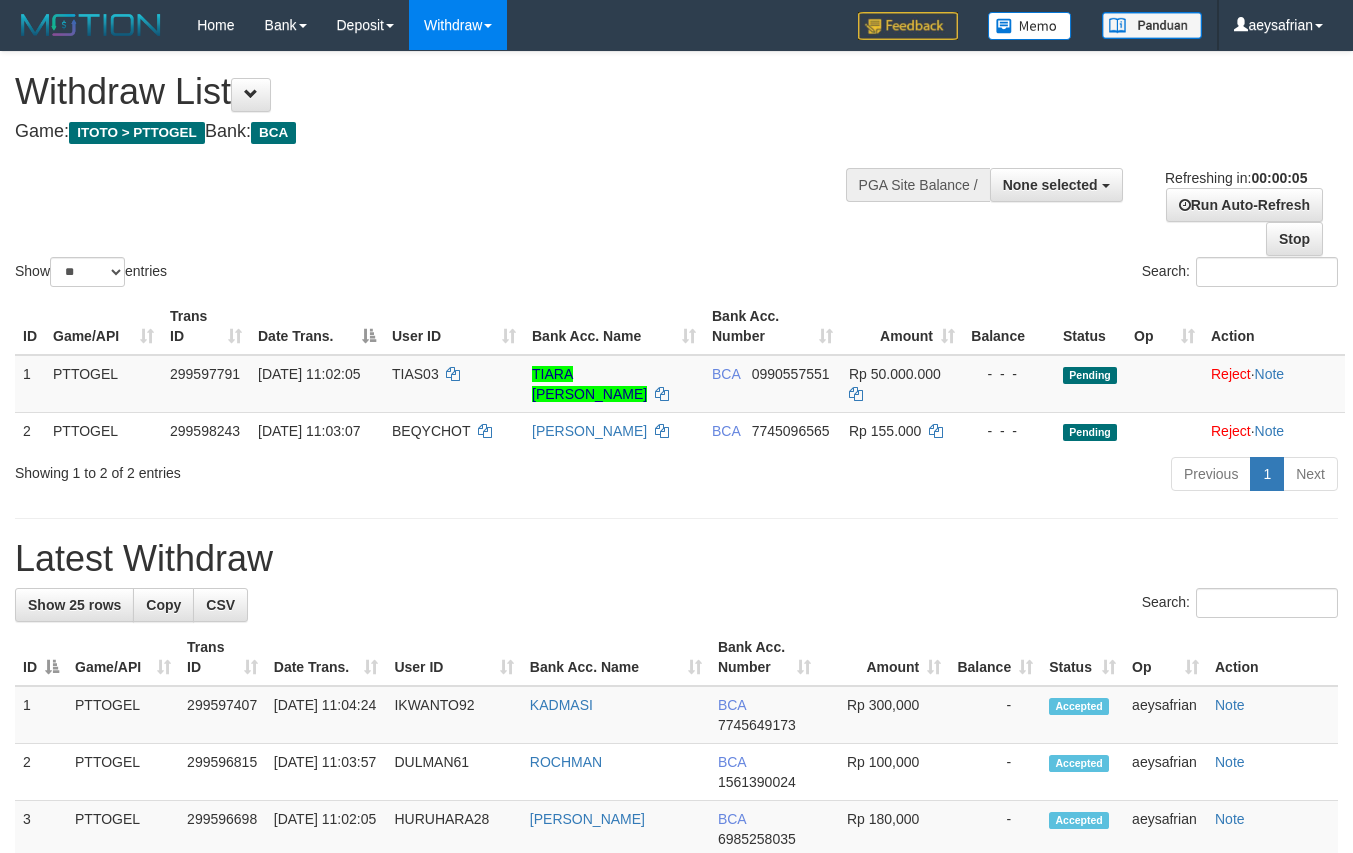 scroll, scrollTop: 0, scrollLeft: 0, axis: both 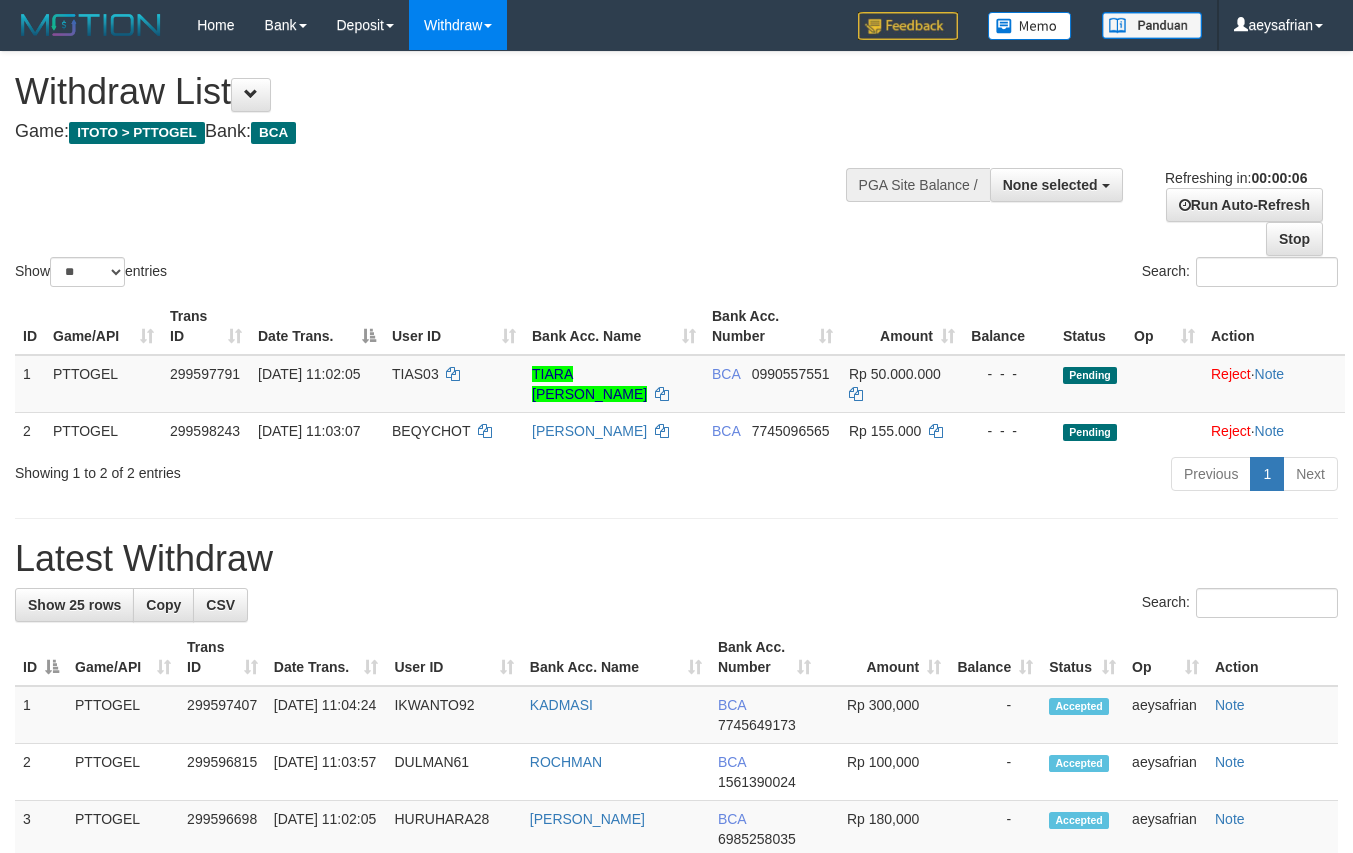 select 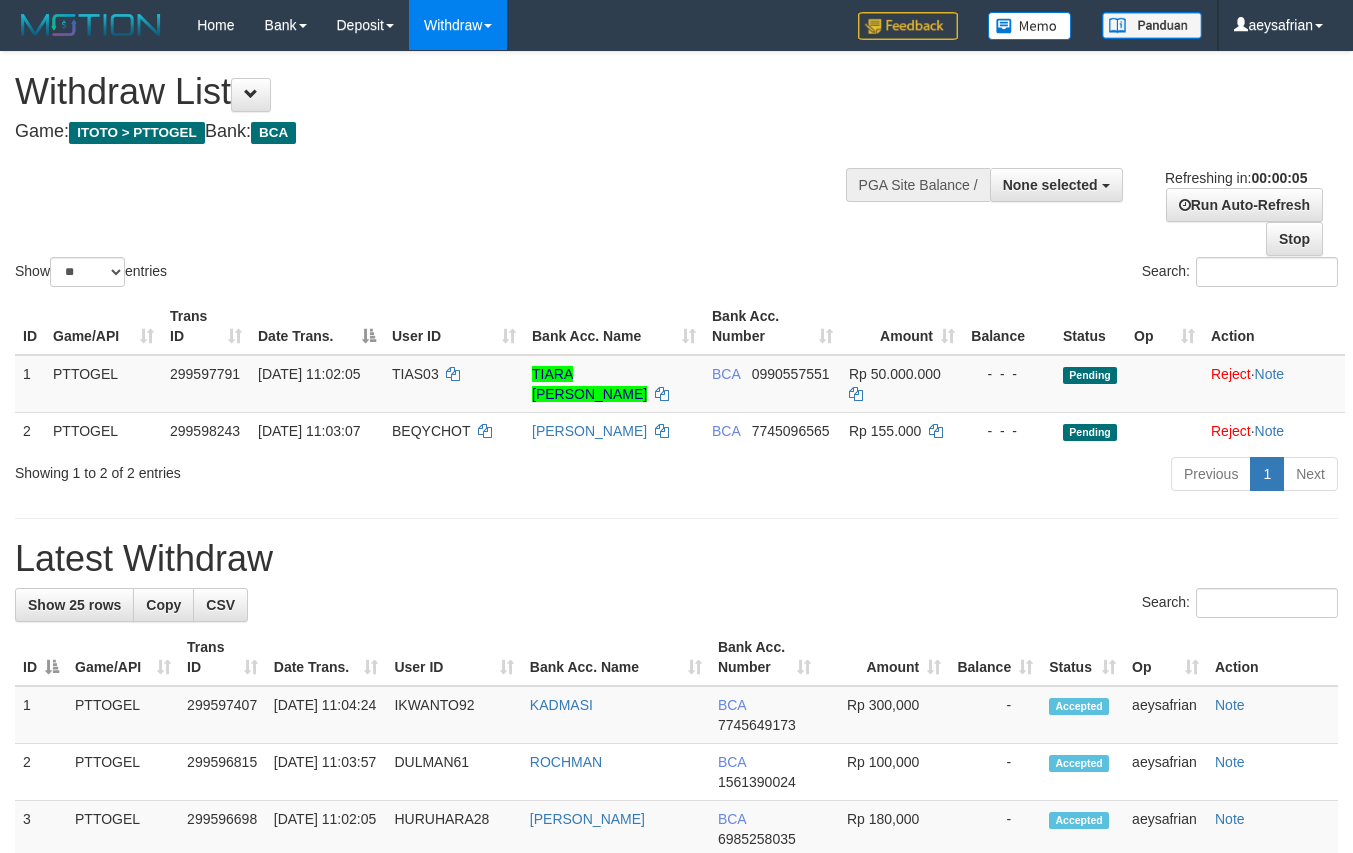 scroll, scrollTop: 0, scrollLeft: 0, axis: both 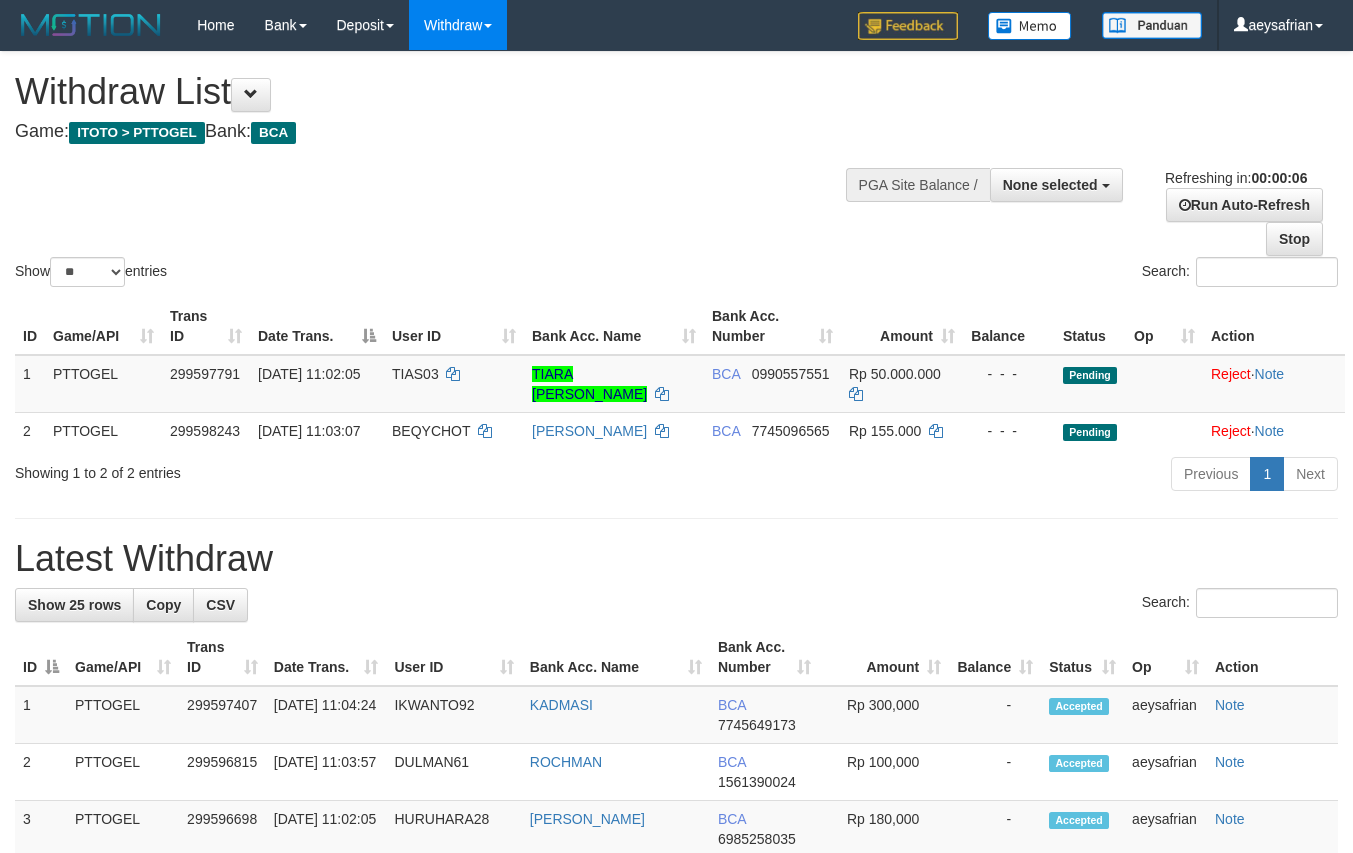 select 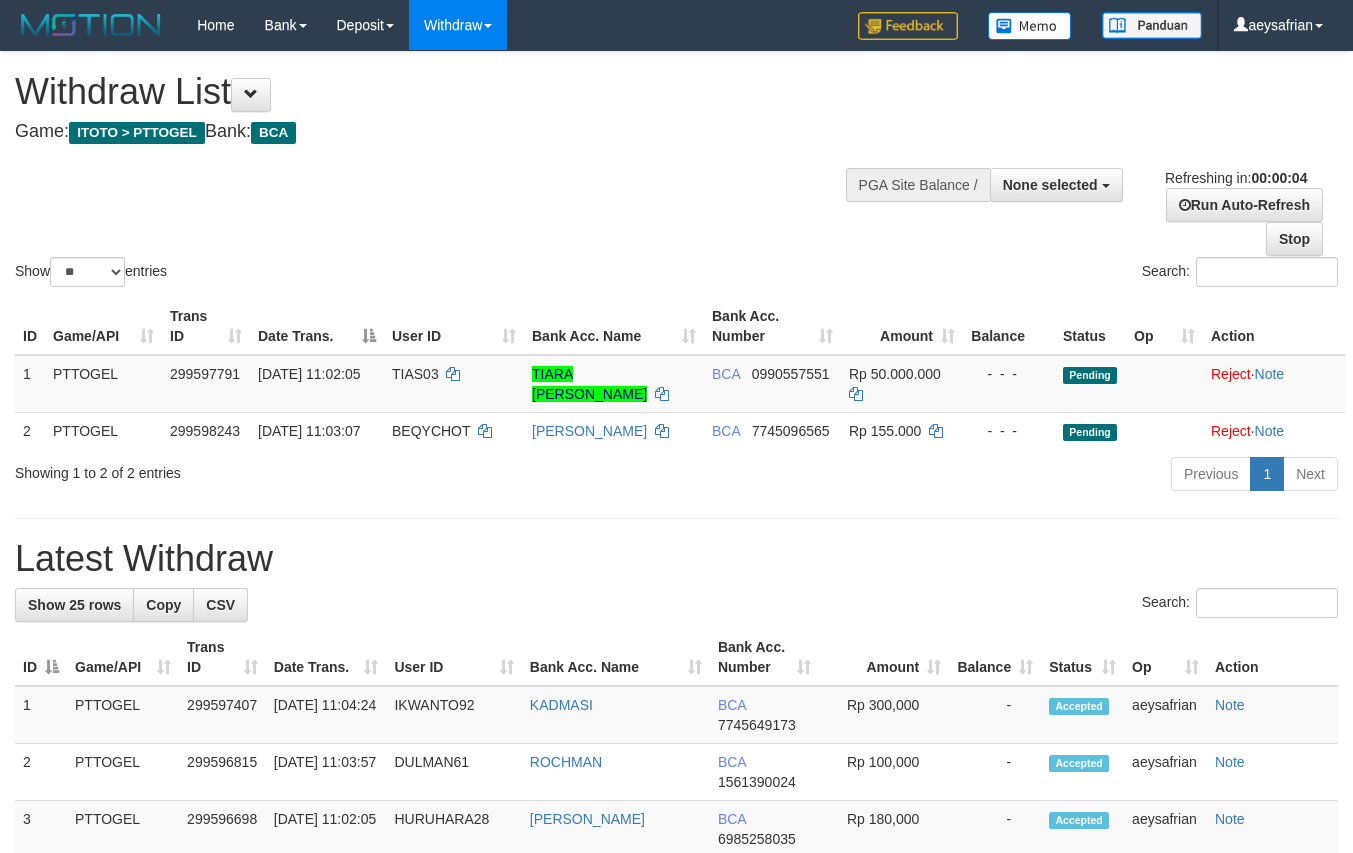scroll, scrollTop: 0, scrollLeft: 0, axis: both 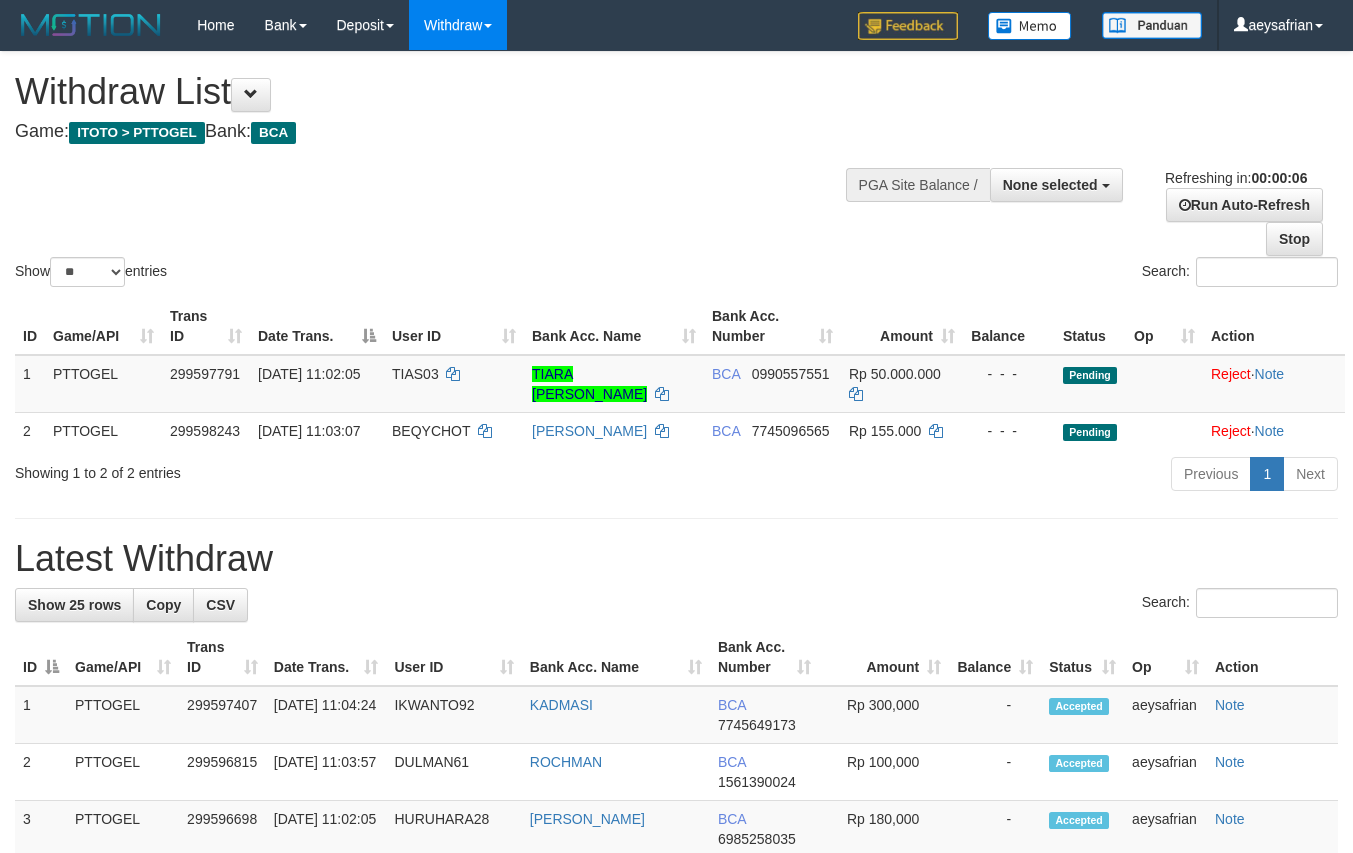 select 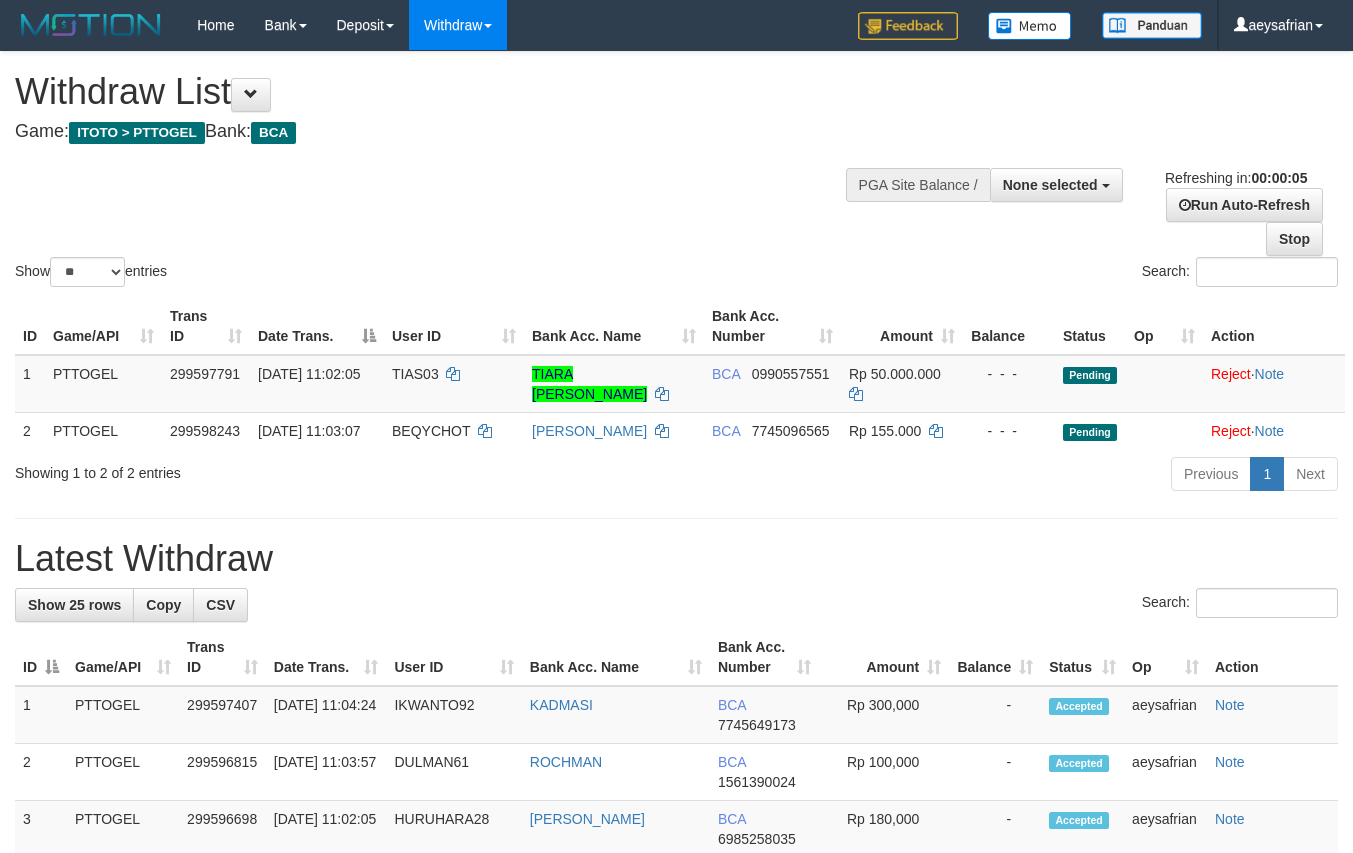 scroll, scrollTop: 0, scrollLeft: 0, axis: both 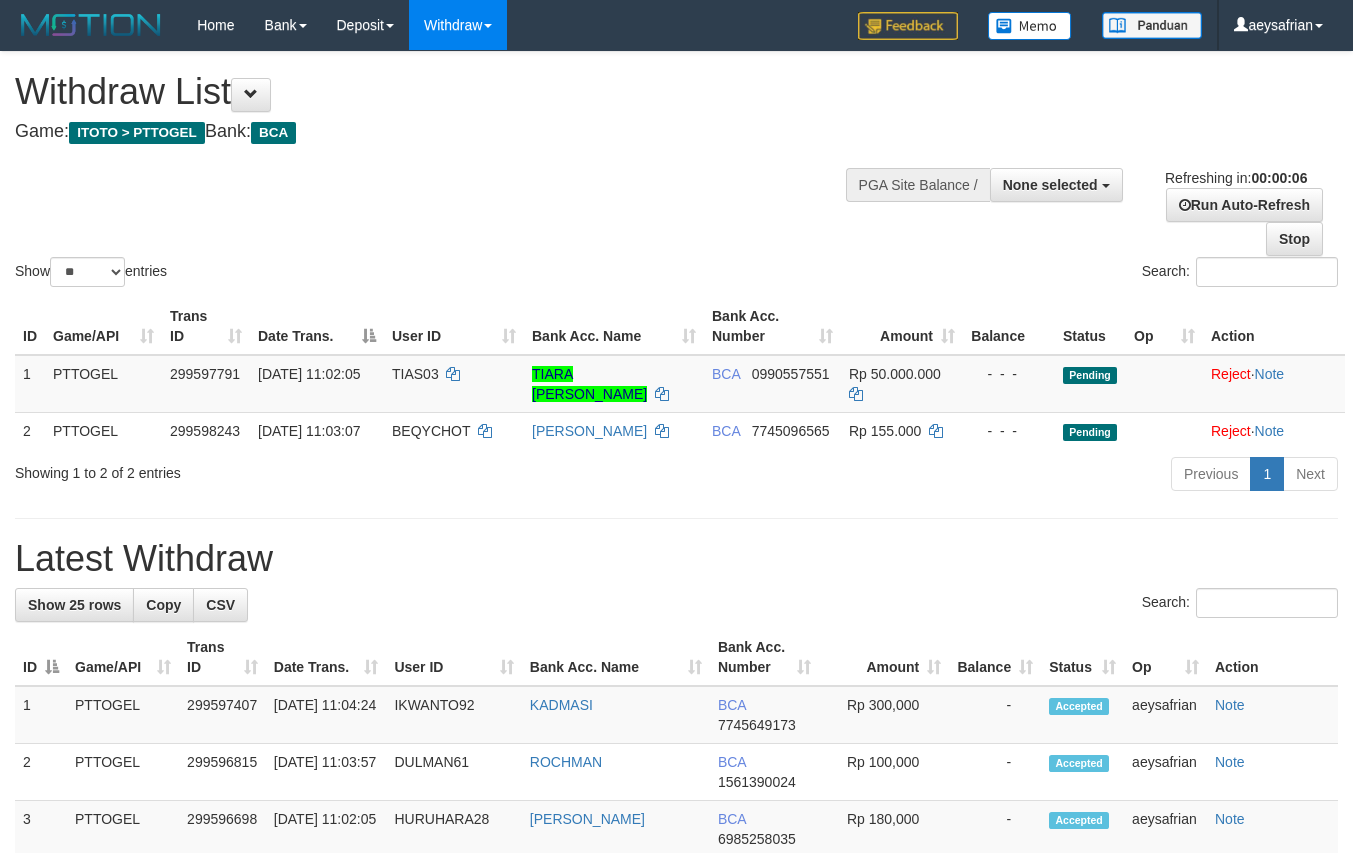 select 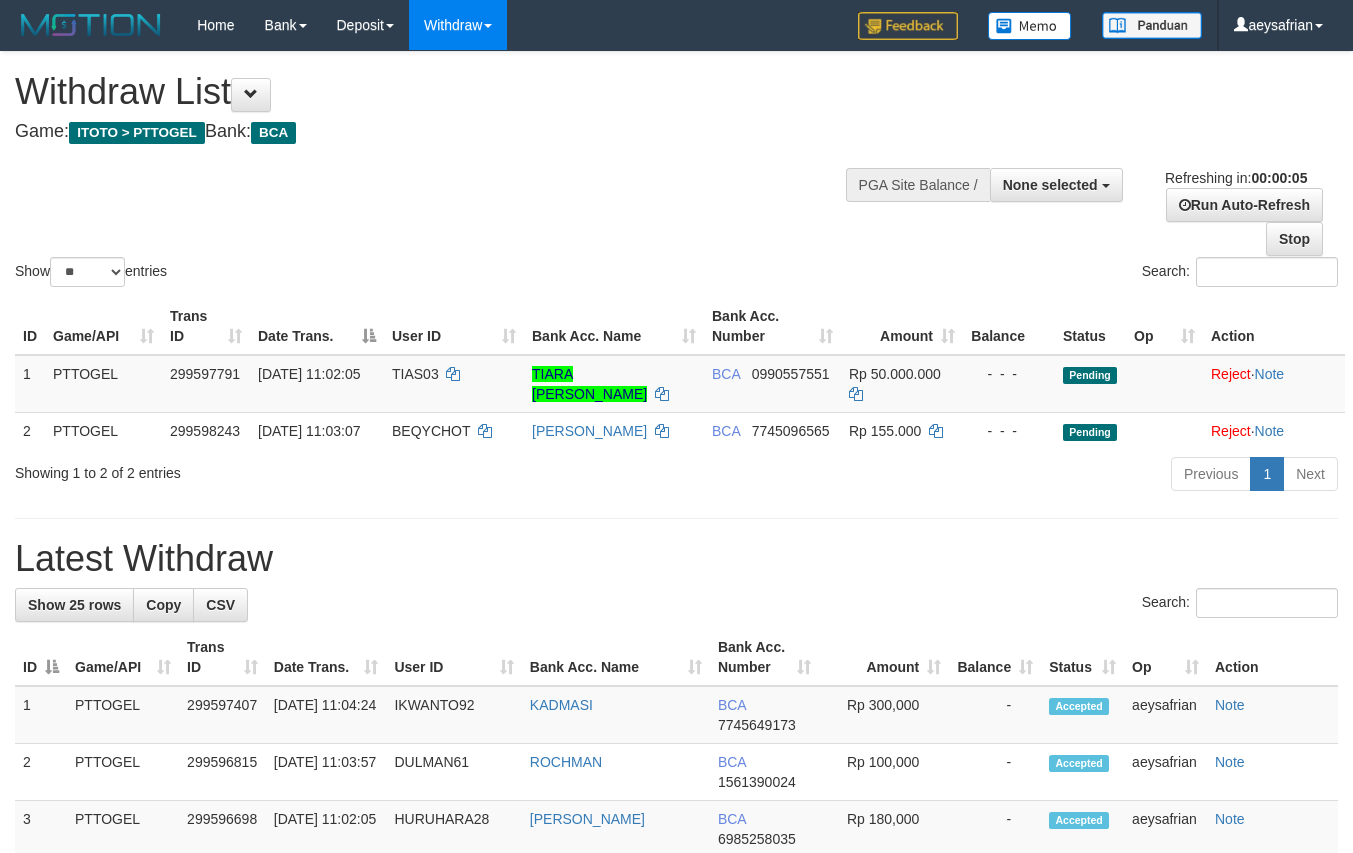 scroll, scrollTop: 0, scrollLeft: 0, axis: both 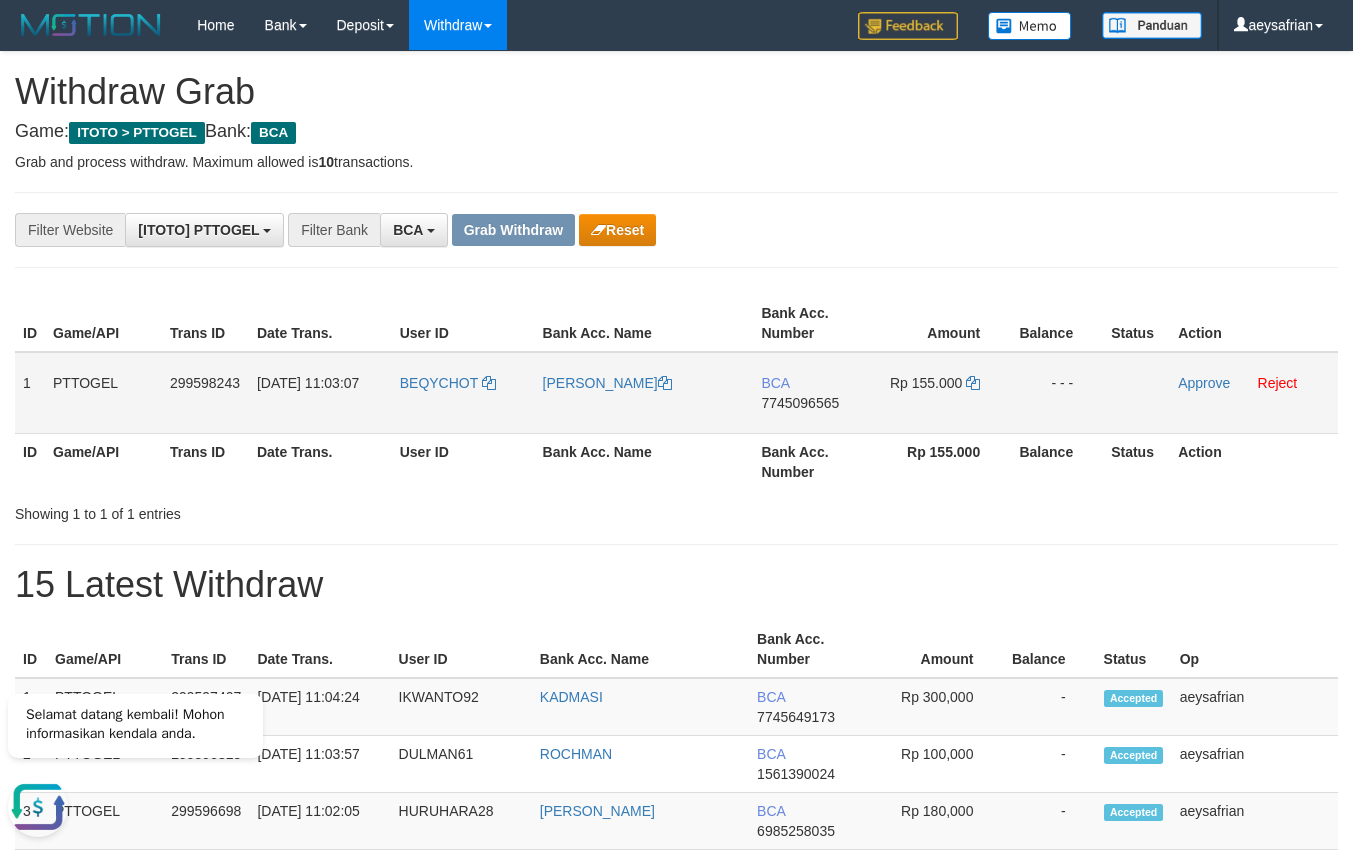 click on "BCA
7745096565" at bounding box center (811, 393) 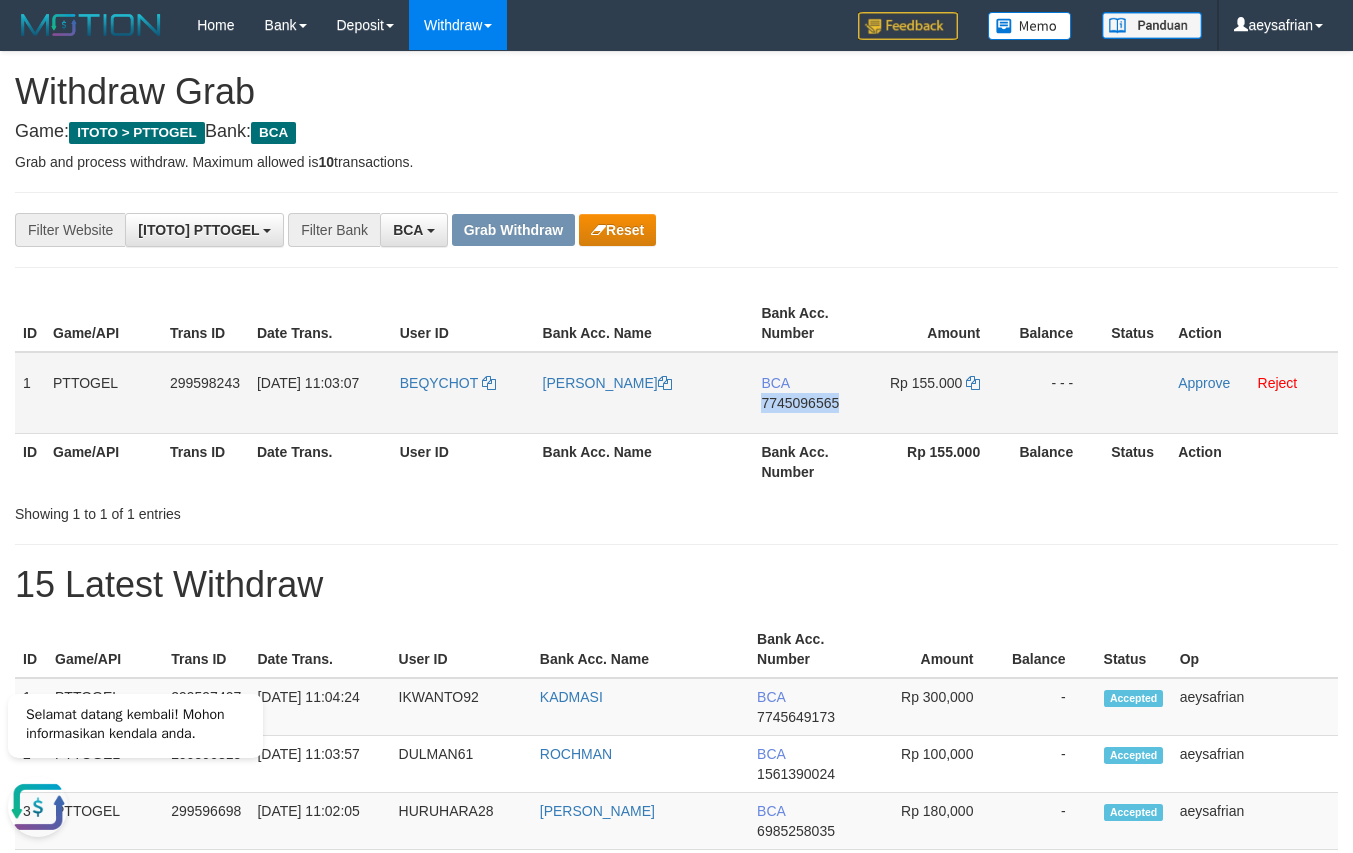 click on "7745096565" at bounding box center [800, 403] 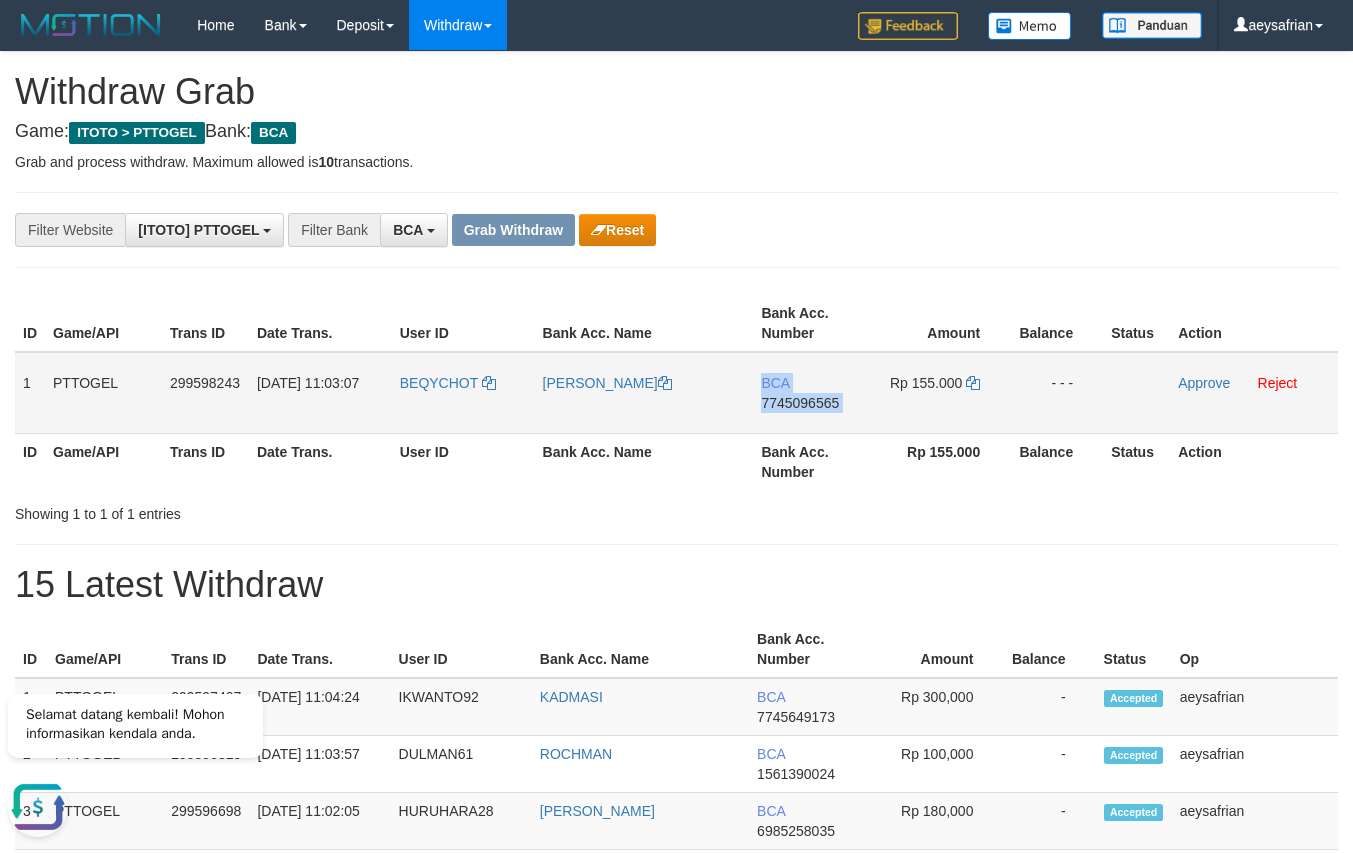 click on "7745096565" at bounding box center (800, 403) 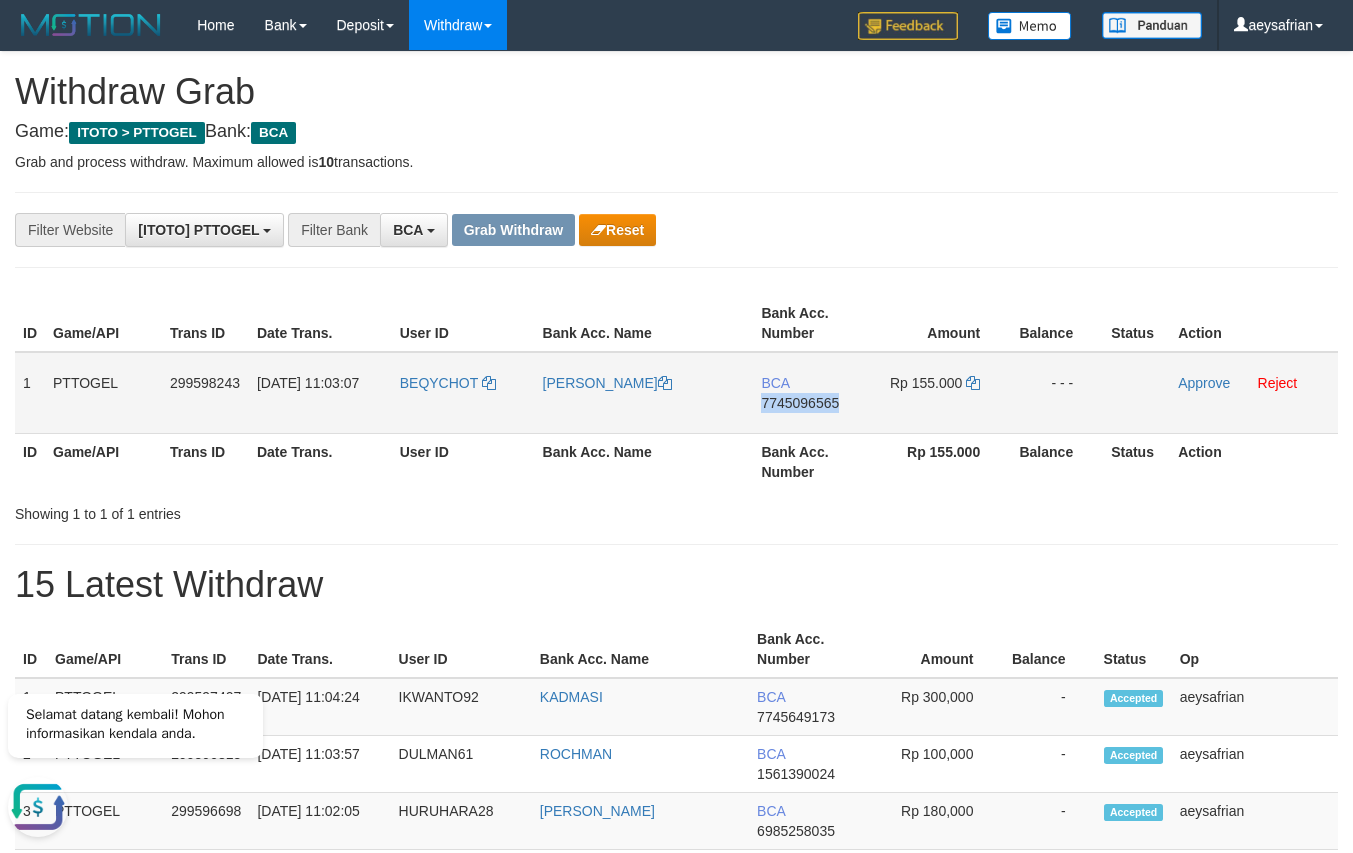 click on "7745096565" at bounding box center (800, 403) 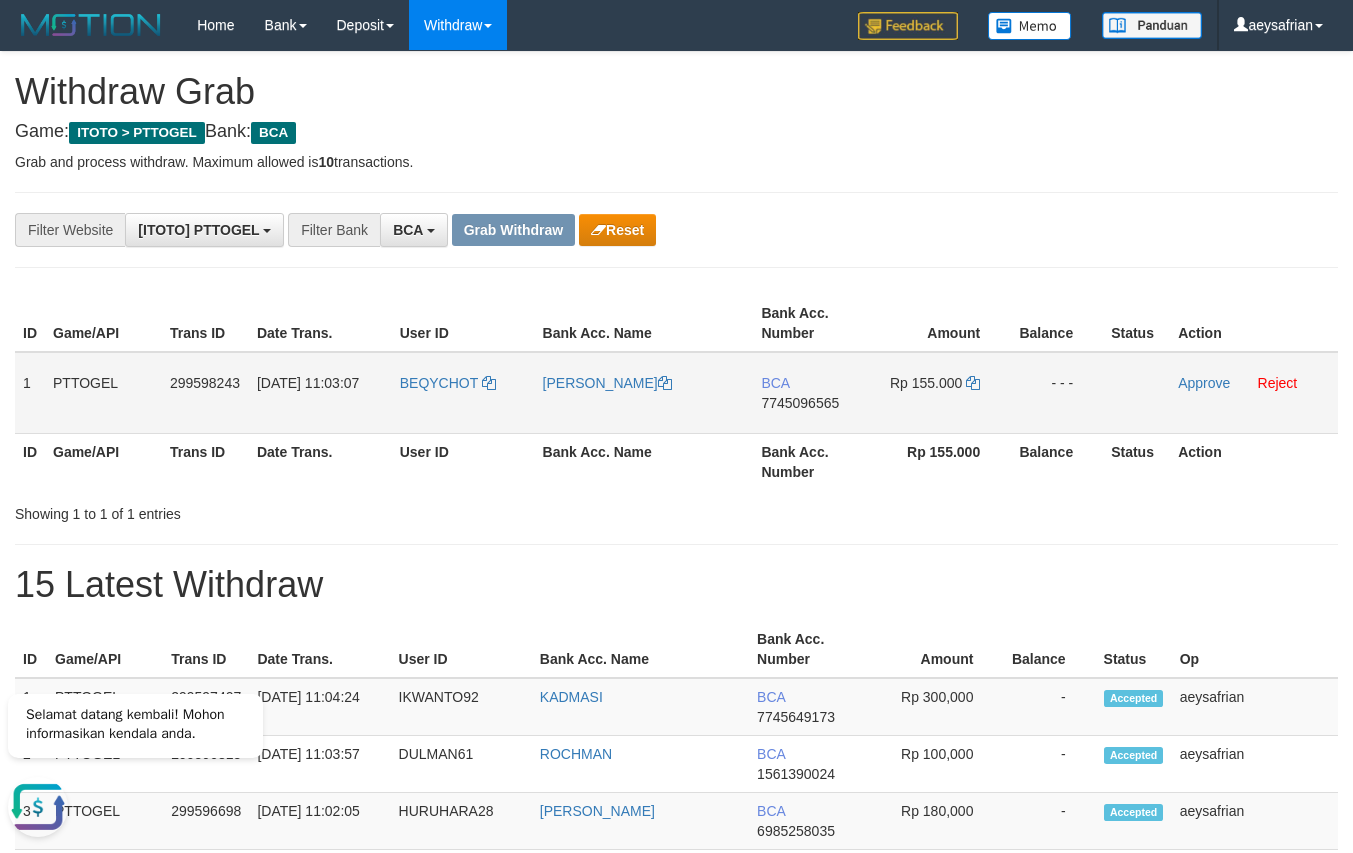 click on "Rp 155.000" at bounding box center (940, 393) 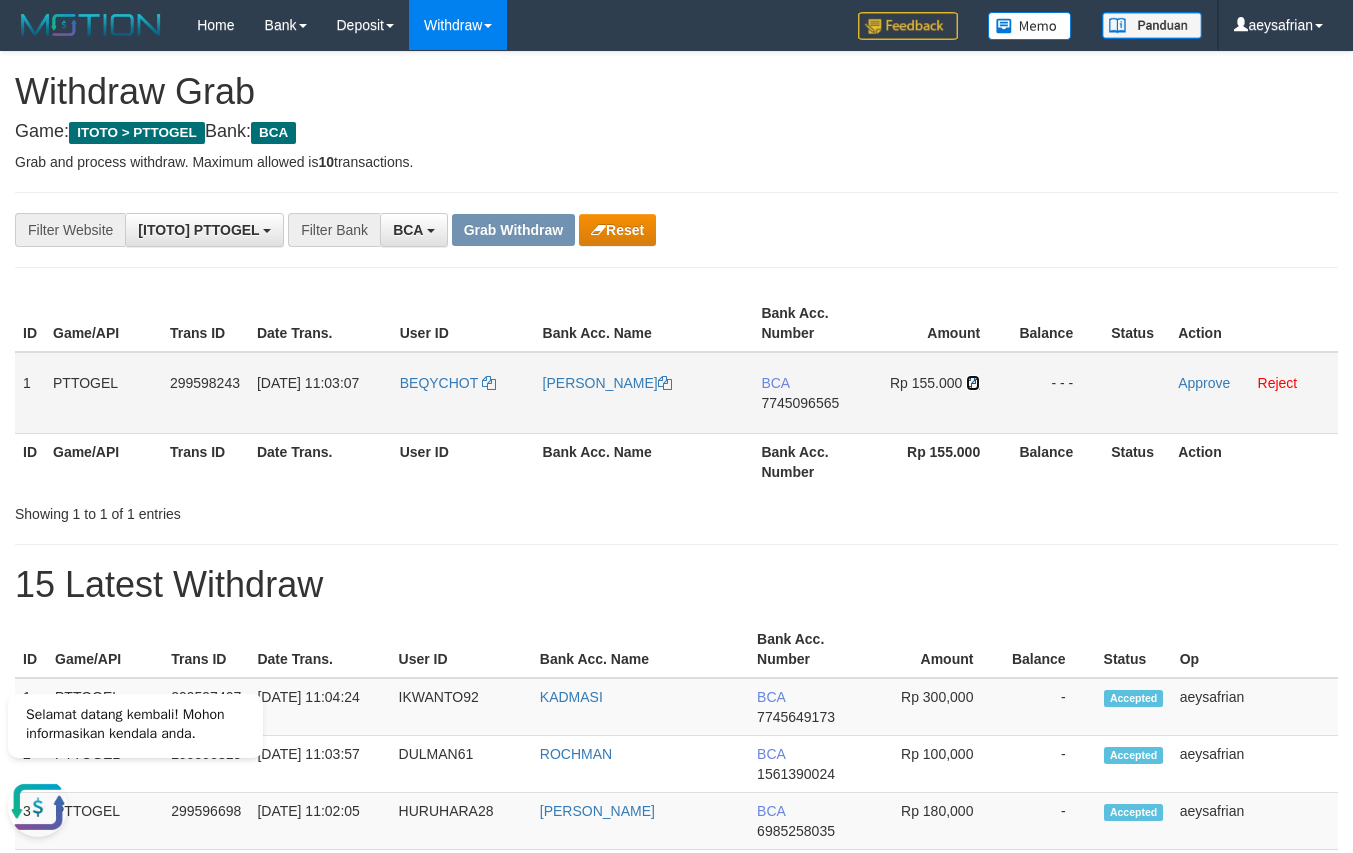 click at bounding box center [973, 383] 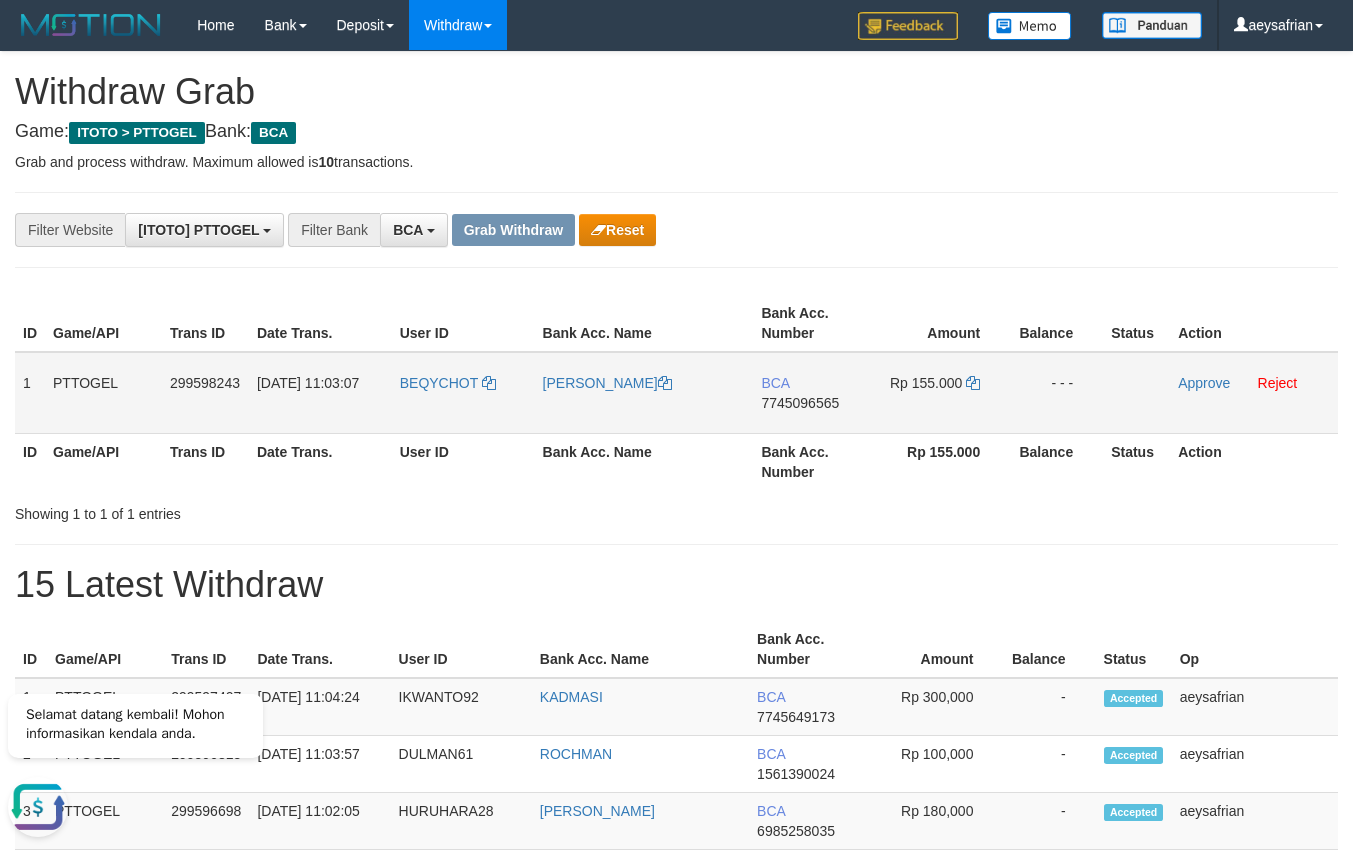 click on "Approve
Reject" at bounding box center [1254, 393] 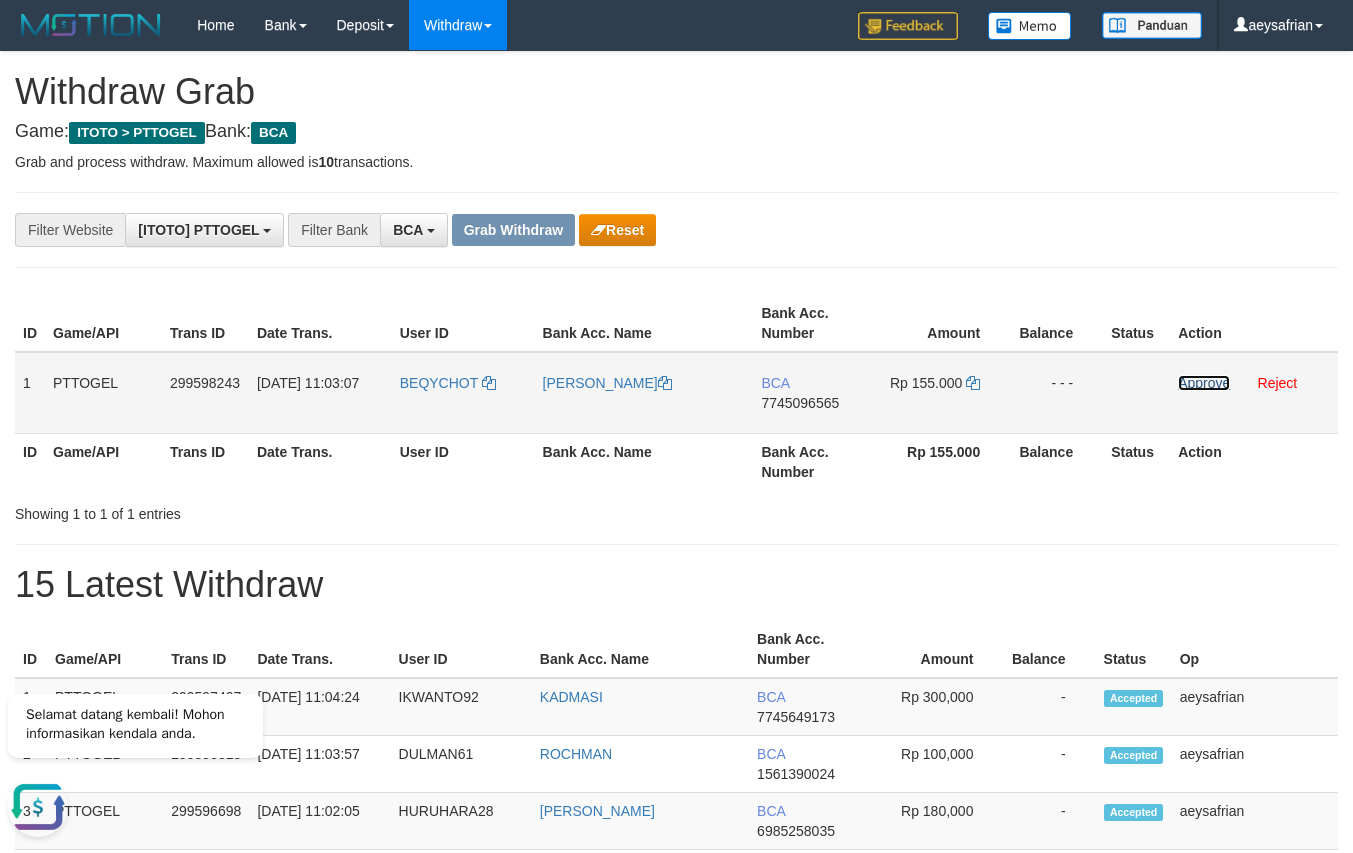 click on "Approve" at bounding box center [1204, 383] 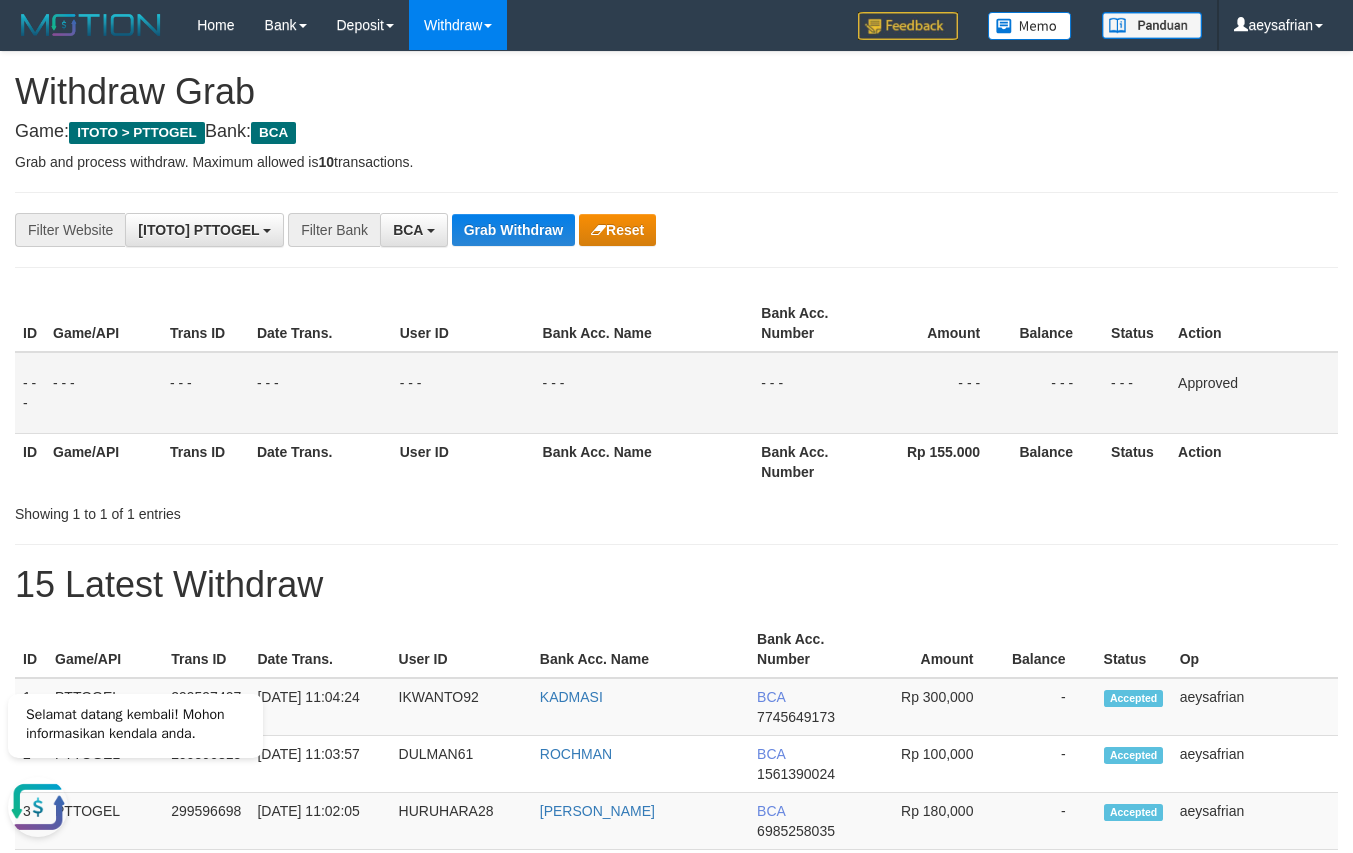 click on "**********" at bounding box center (676, 1123) 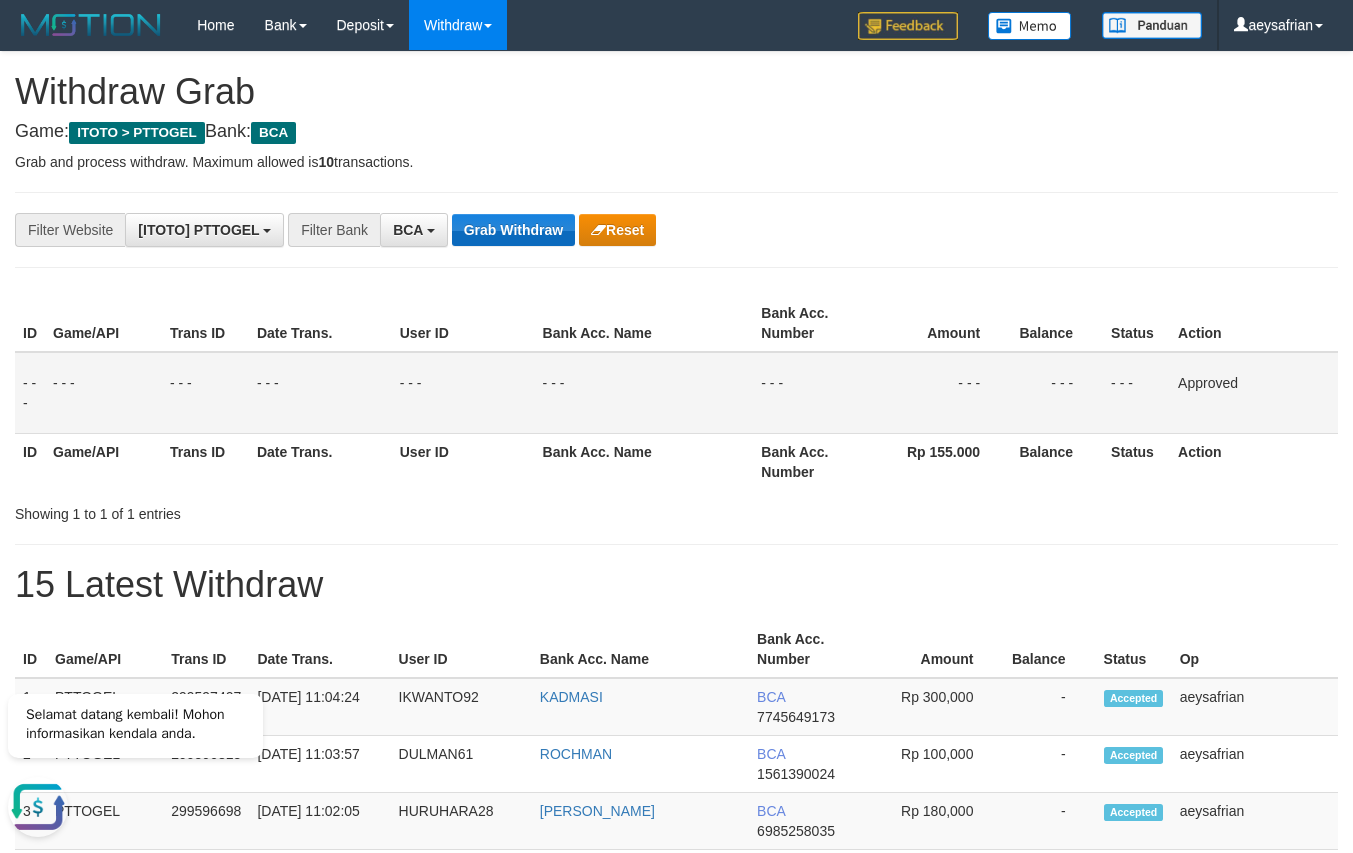 drag, startPoint x: 505, startPoint y: 212, endPoint x: 506, endPoint y: 227, distance: 15.033297 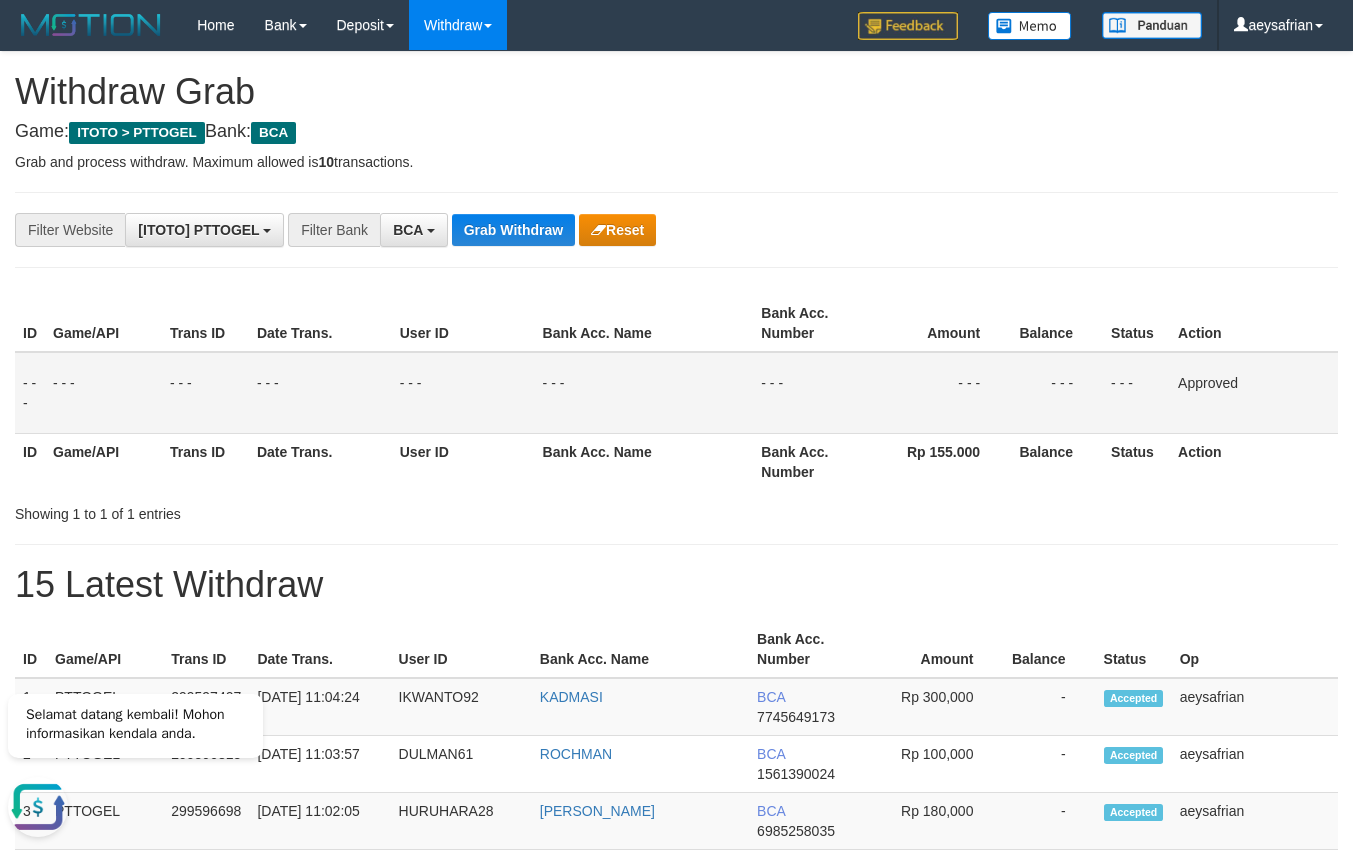 click on "**********" at bounding box center [676, 1123] 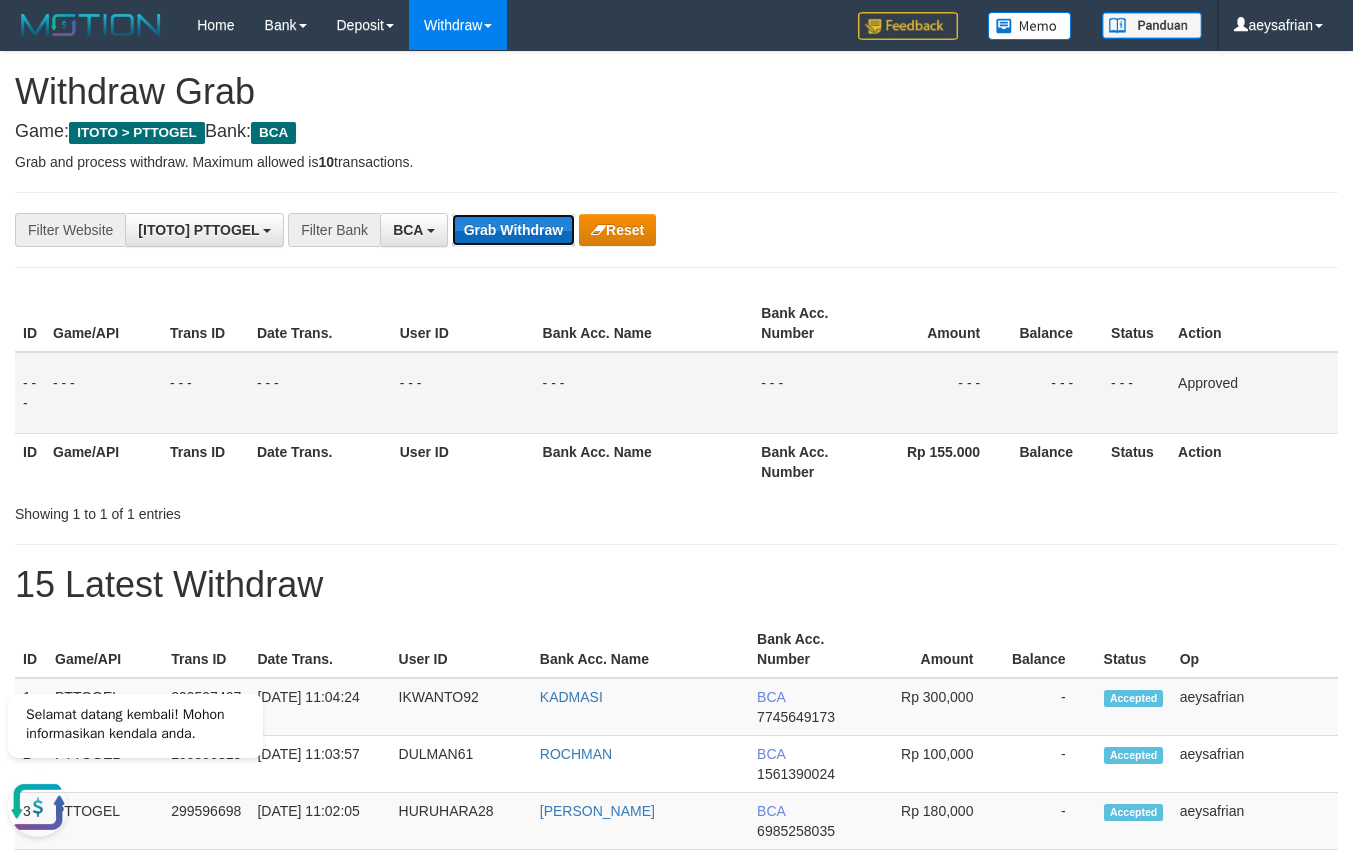 click on "Grab Withdraw" at bounding box center [513, 230] 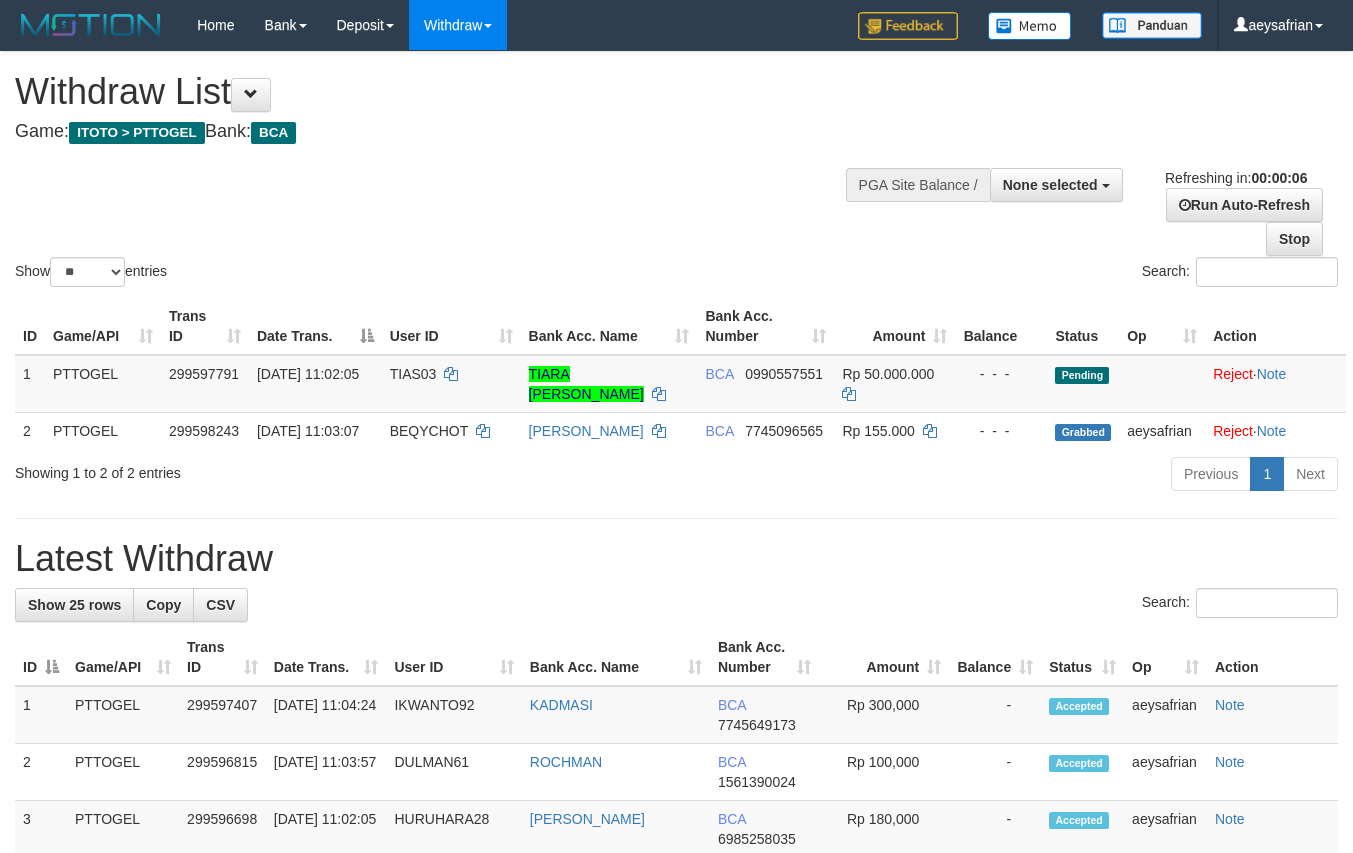 select 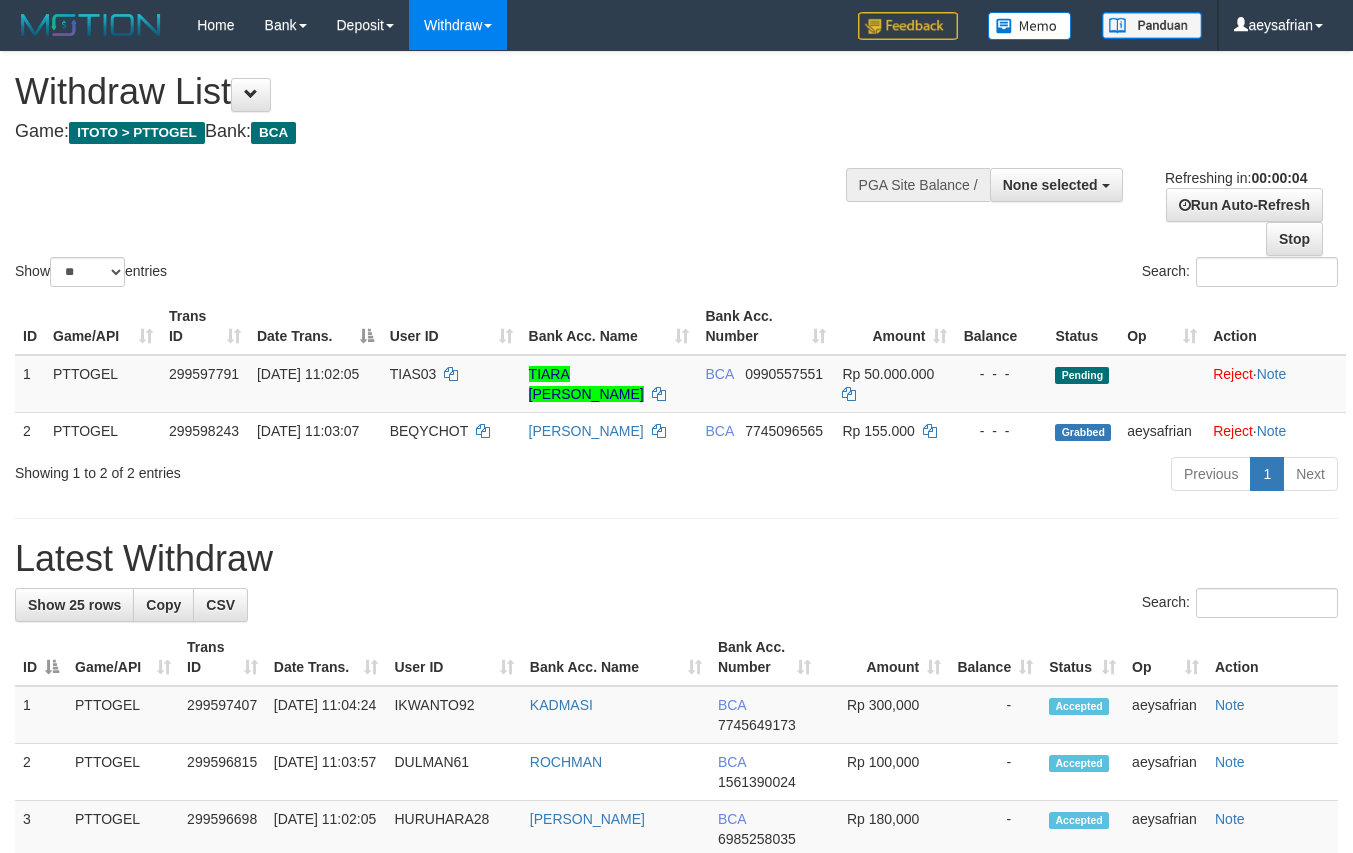 scroll, scrollTop: 0, scrollLeft: 0, axis: both 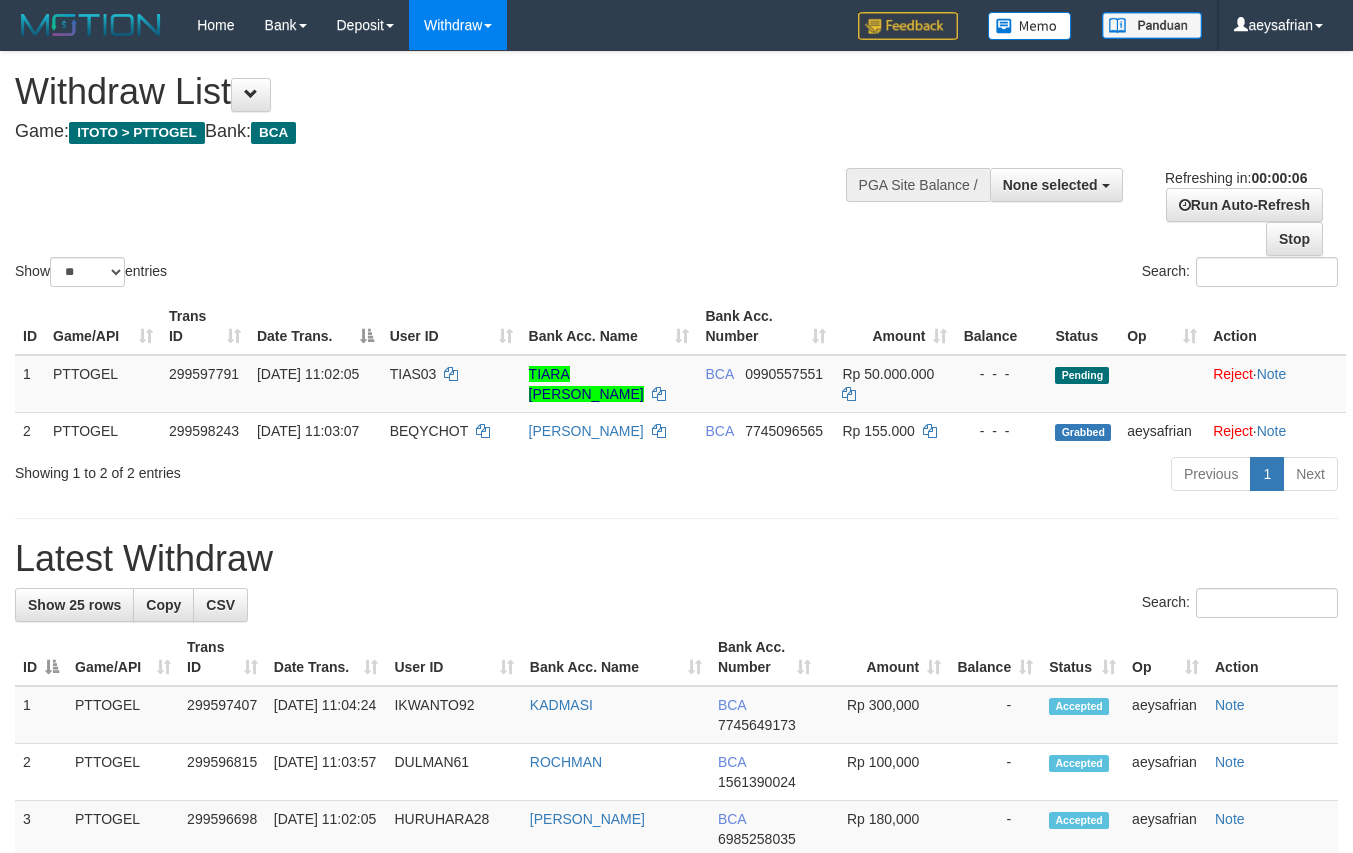select 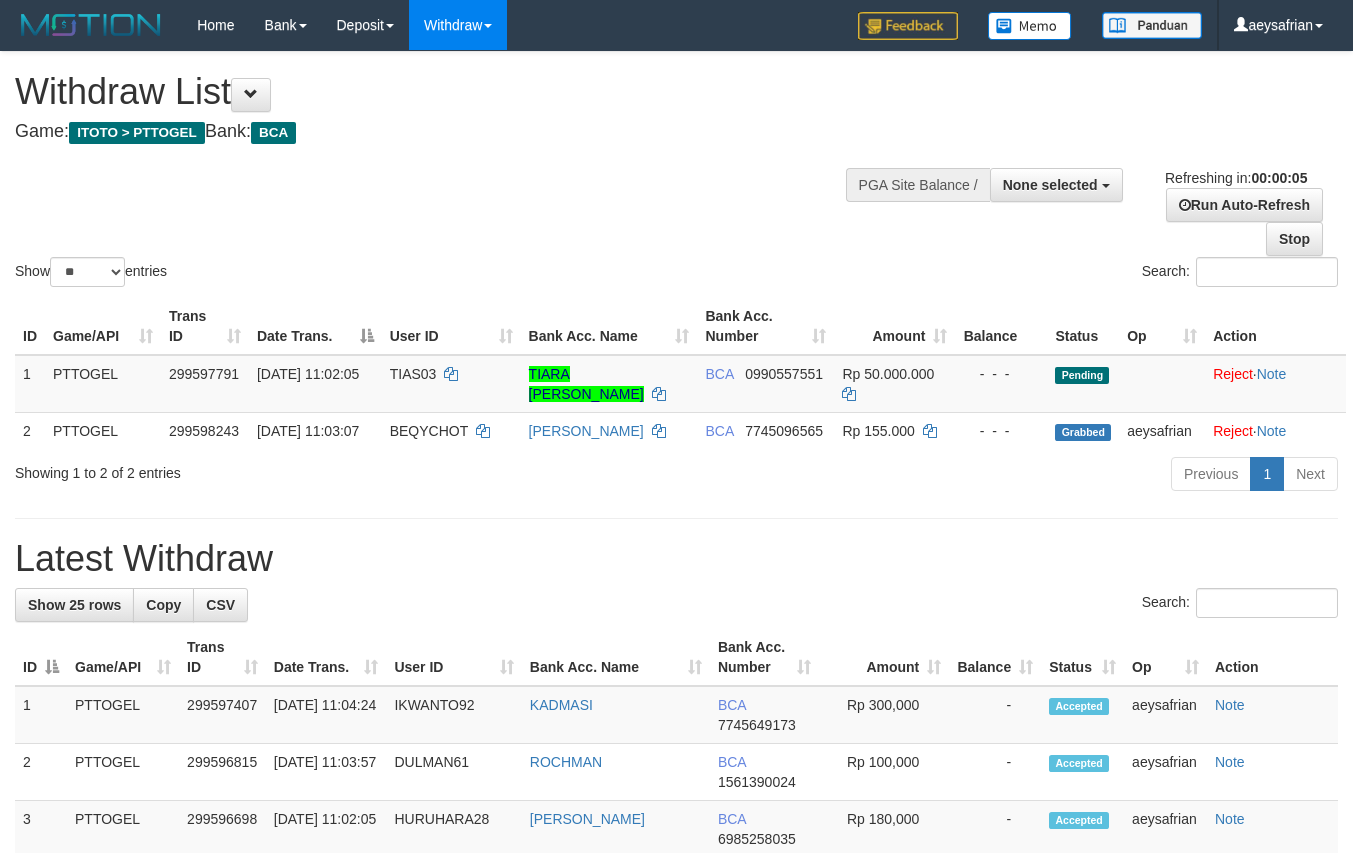 scroll, scrollTop: 0, scrollLeft: 0, axis: both 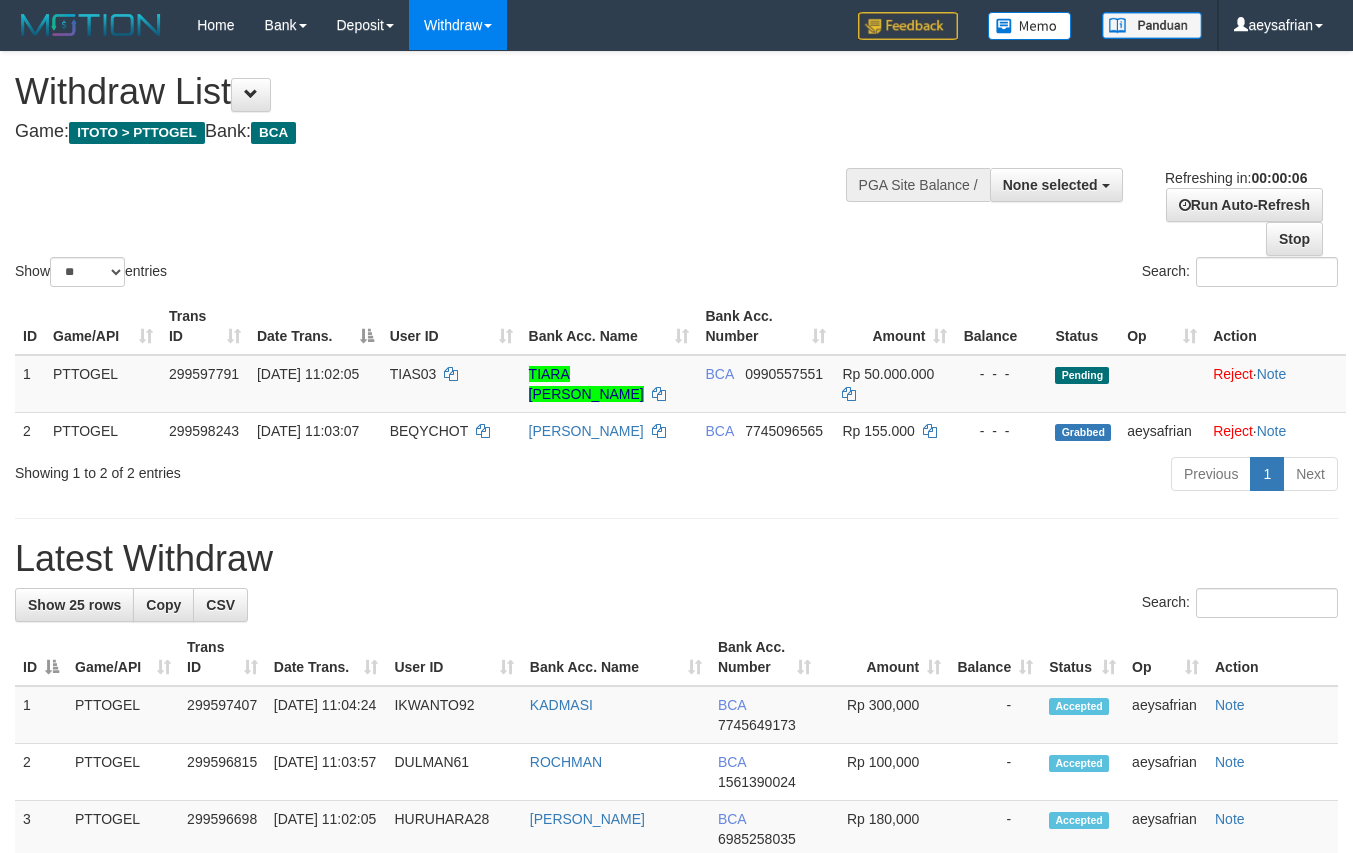 select 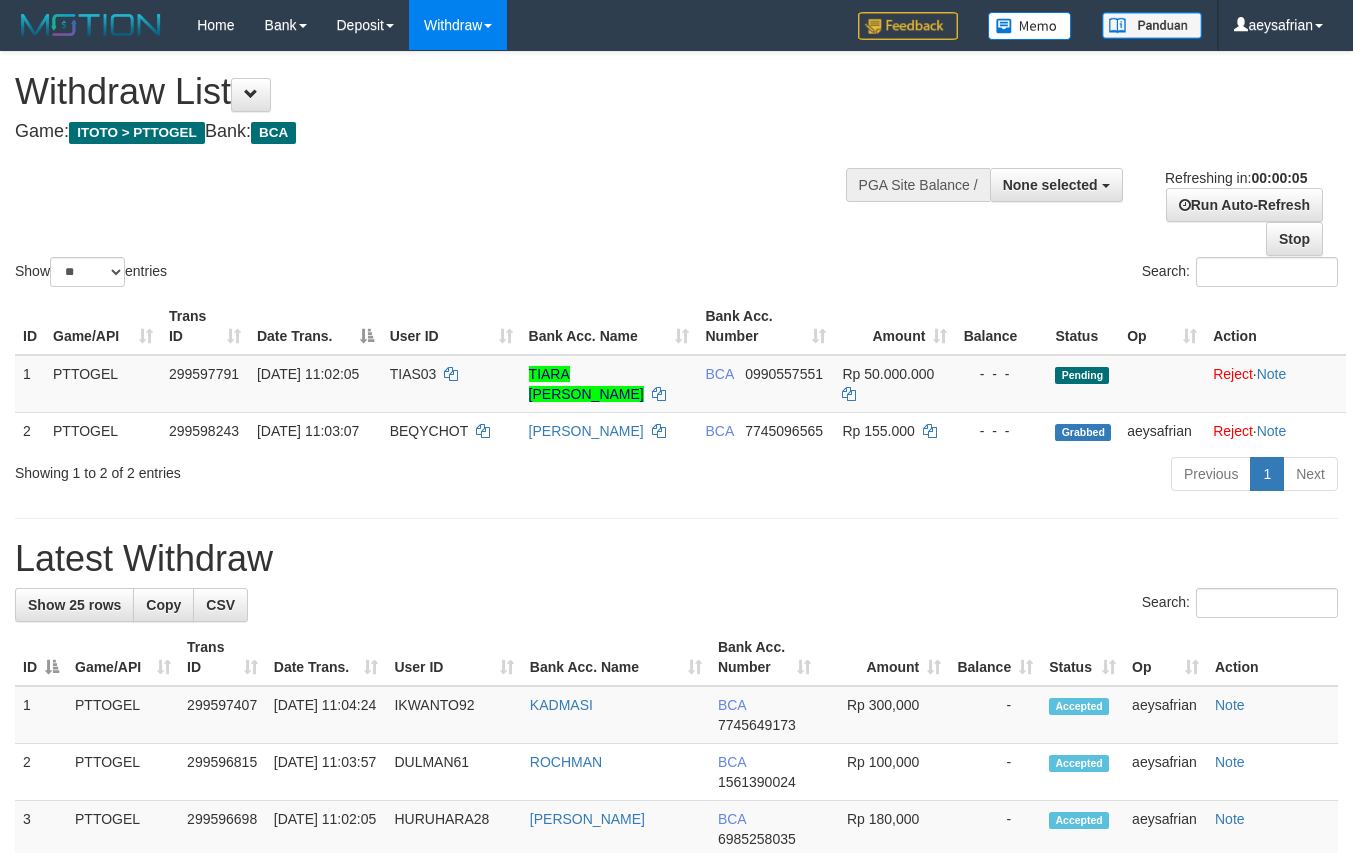 scroll, scrollTop: 0, scrollLeft: 0, axis: both 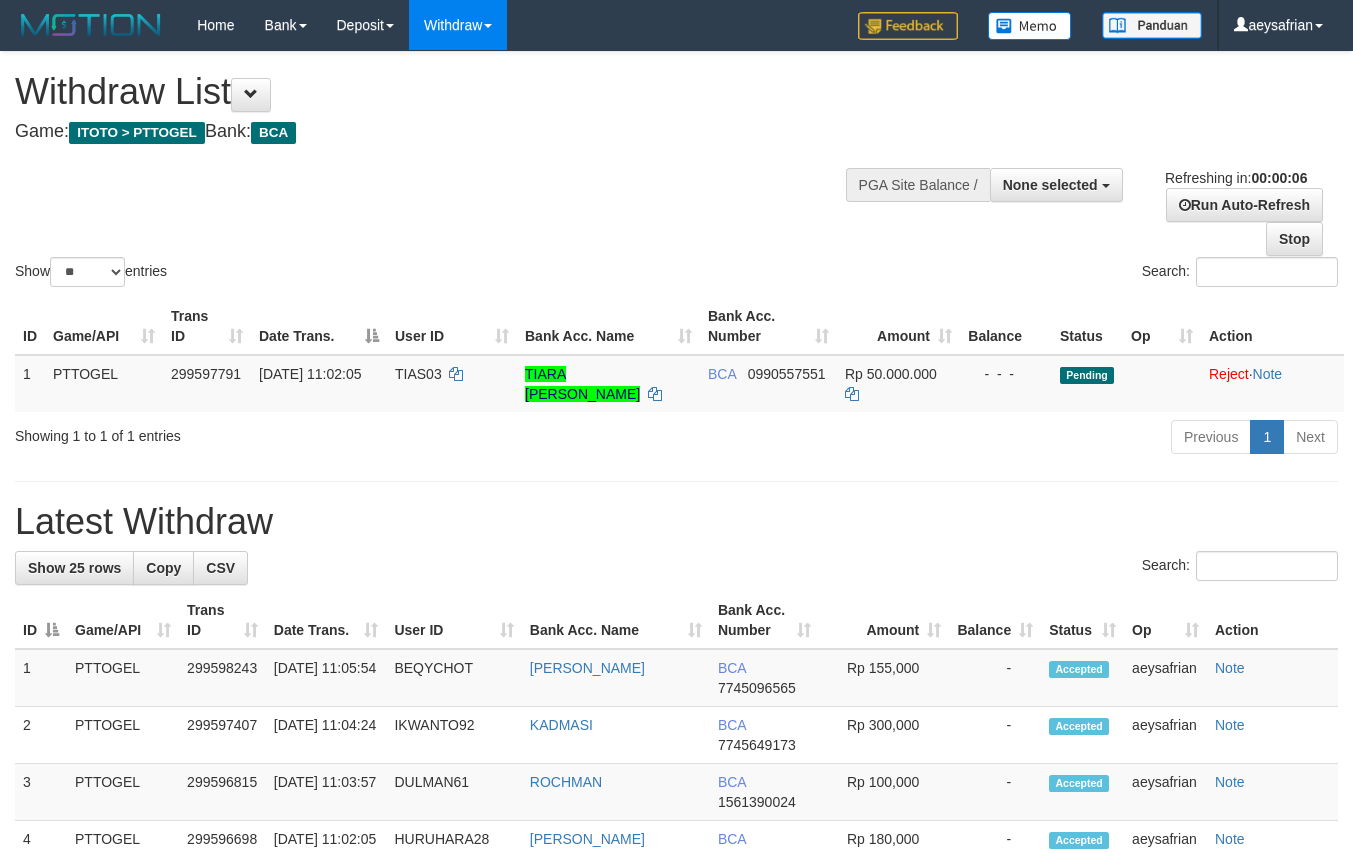 select 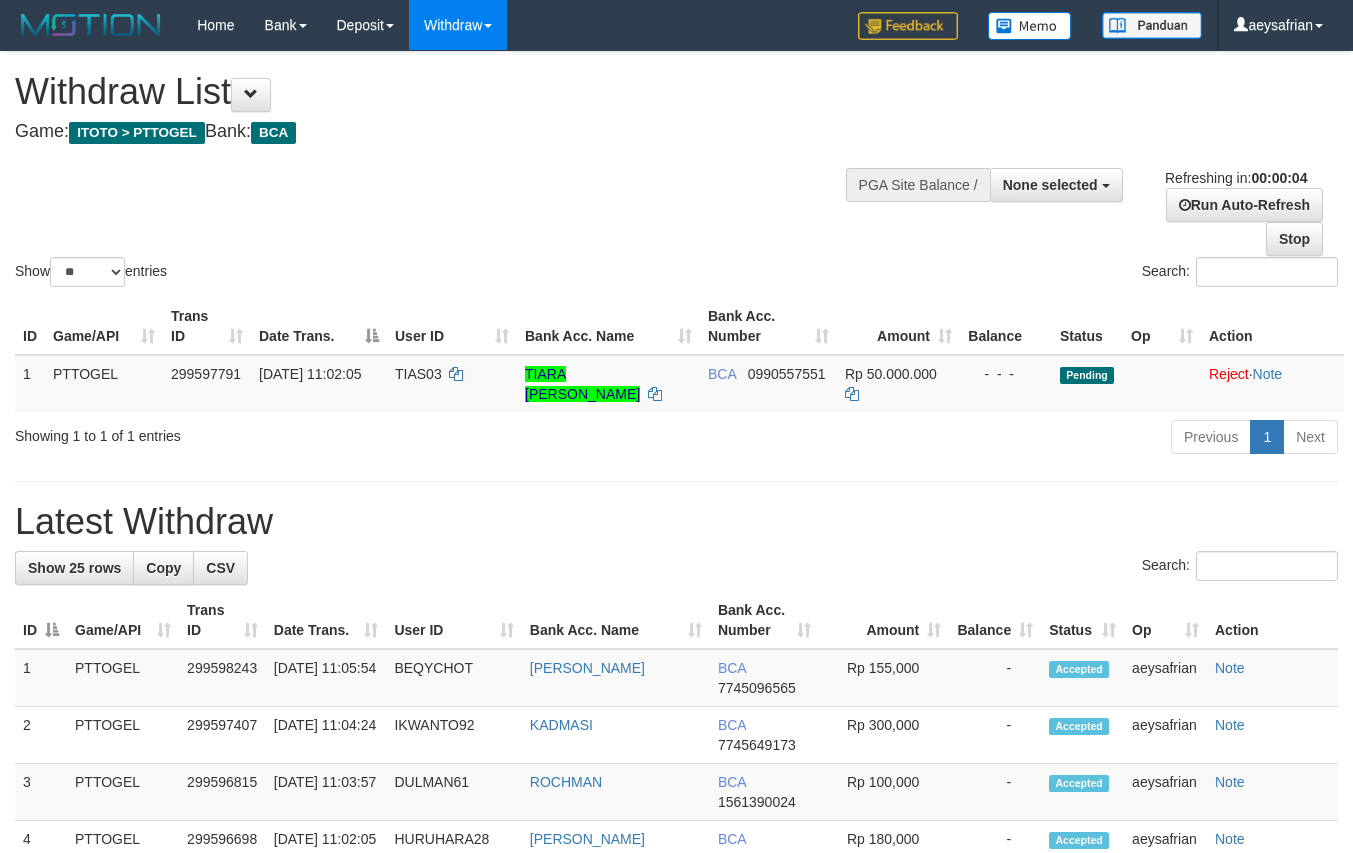 scroll, scrollTop: 0, scrollLeft: 0, axis: both 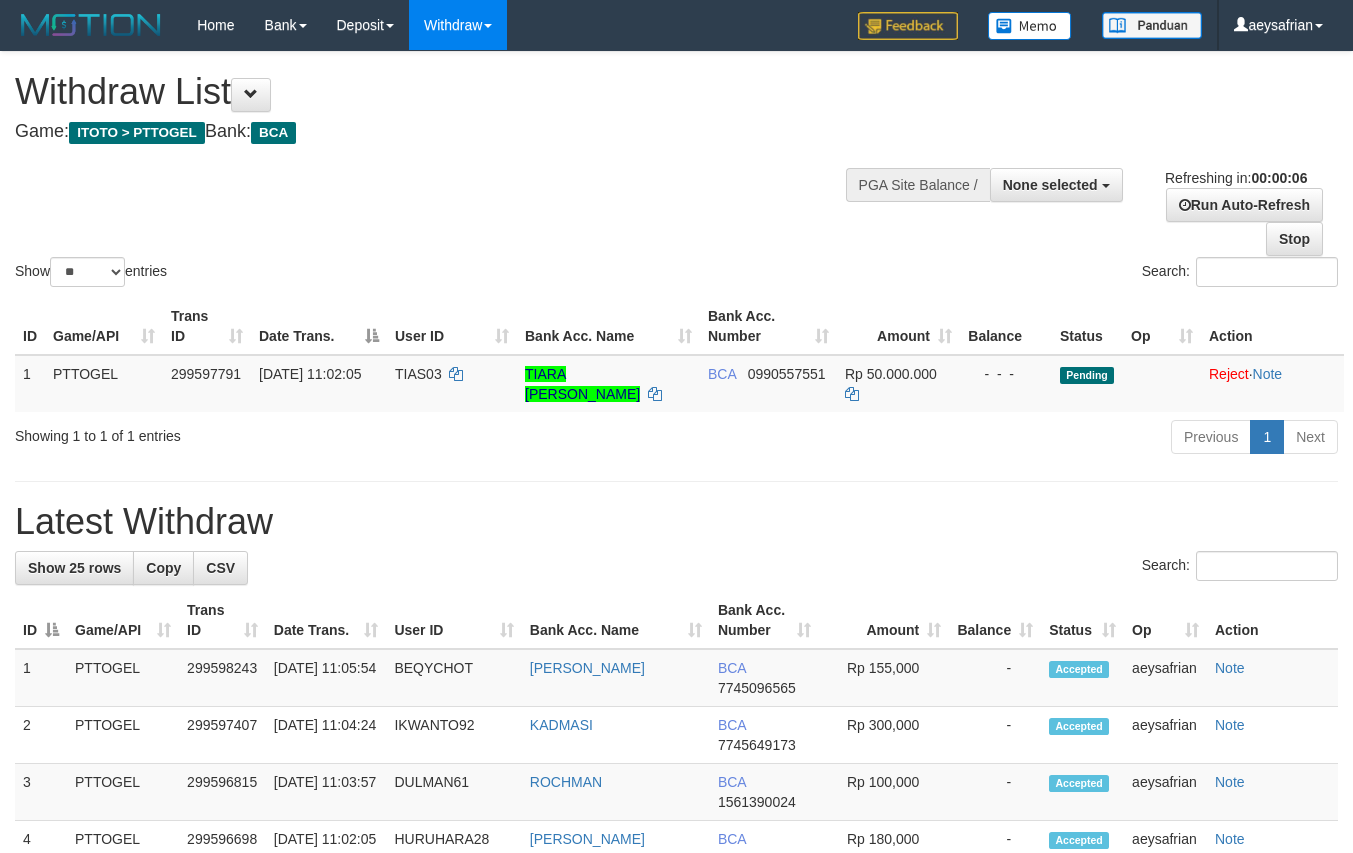 select 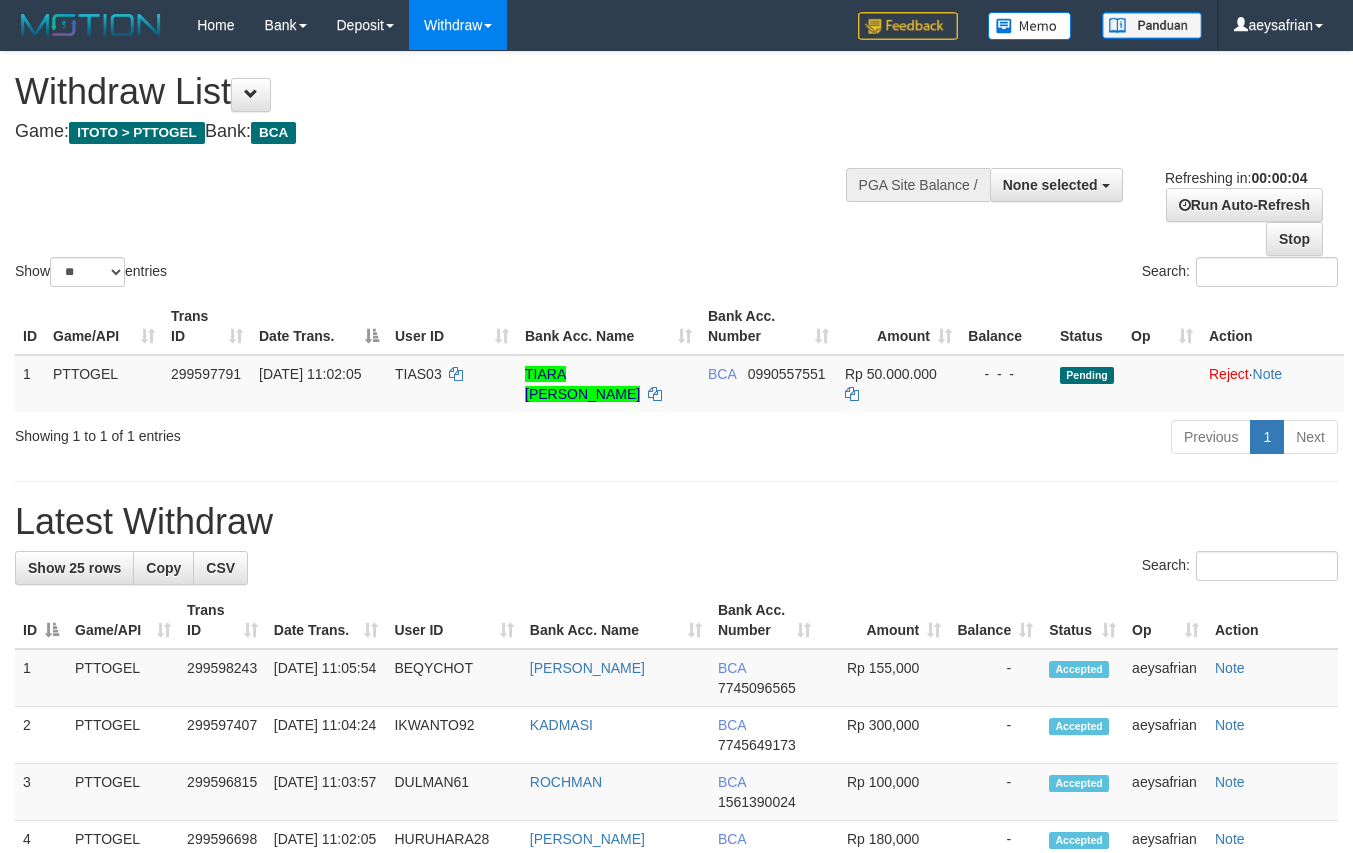 scroll, scrollTop: 0, scrollLeft: 0, axis: both 